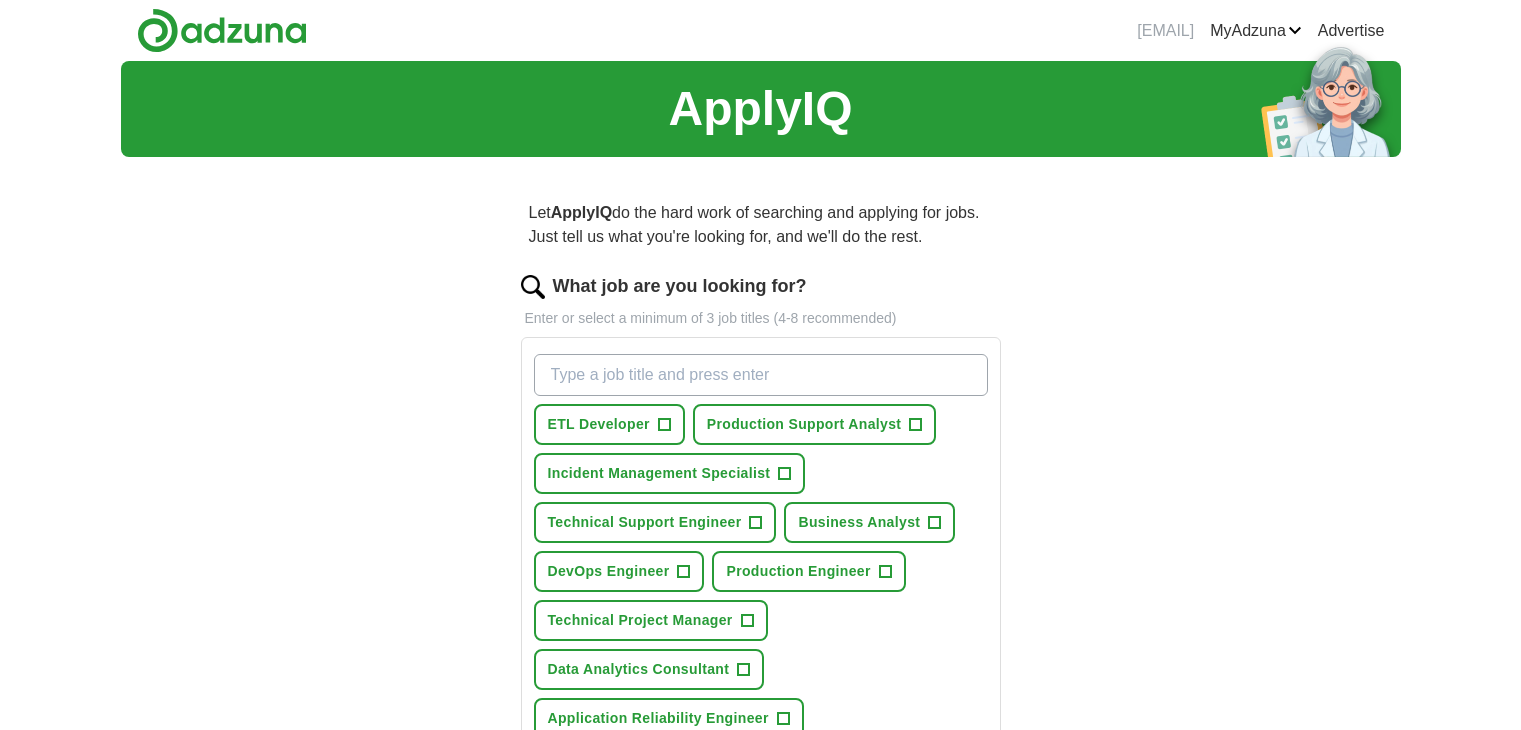 scroll, scrollTop: 0, scrollLeft: 0, axis: both 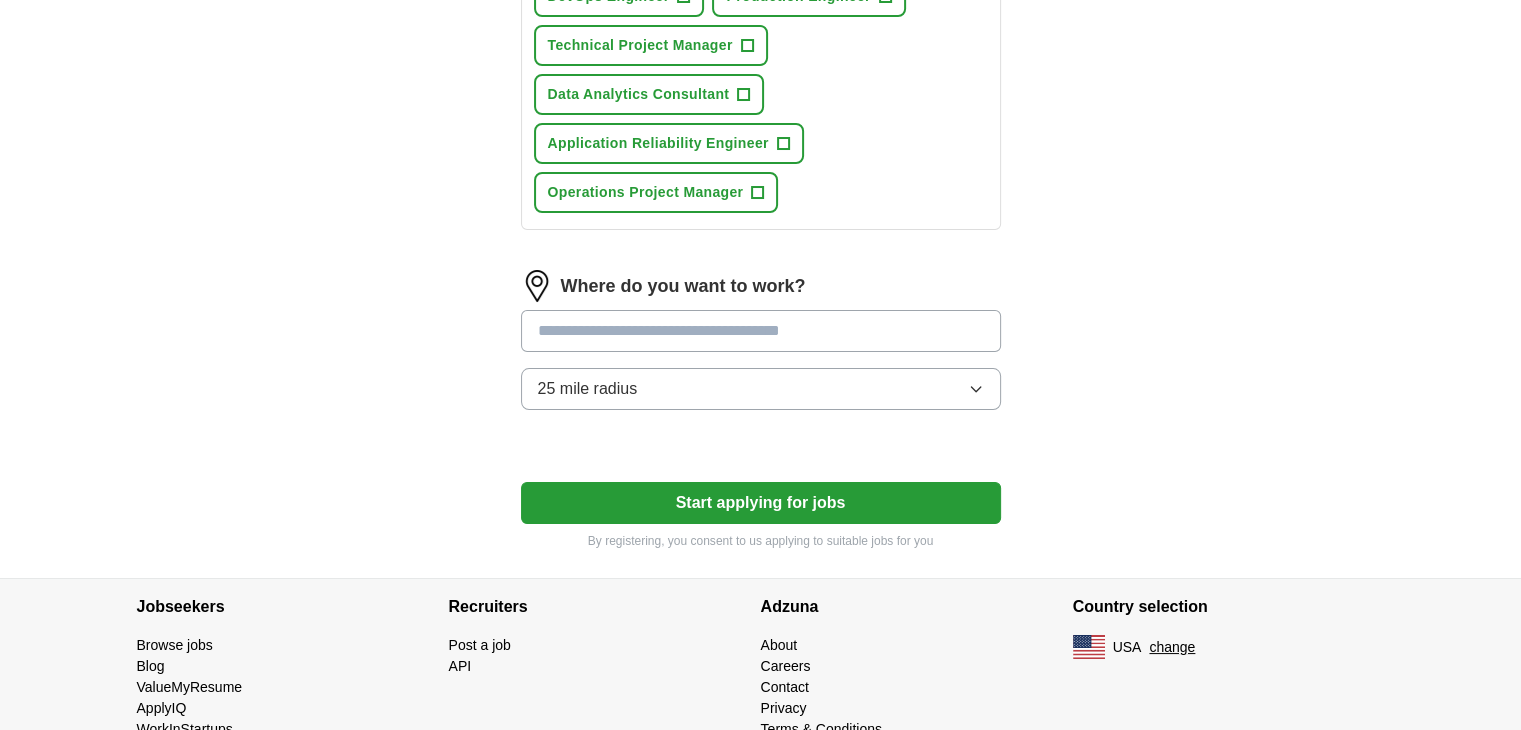 click on "25 mile radius" at bounding box center [761, 389] 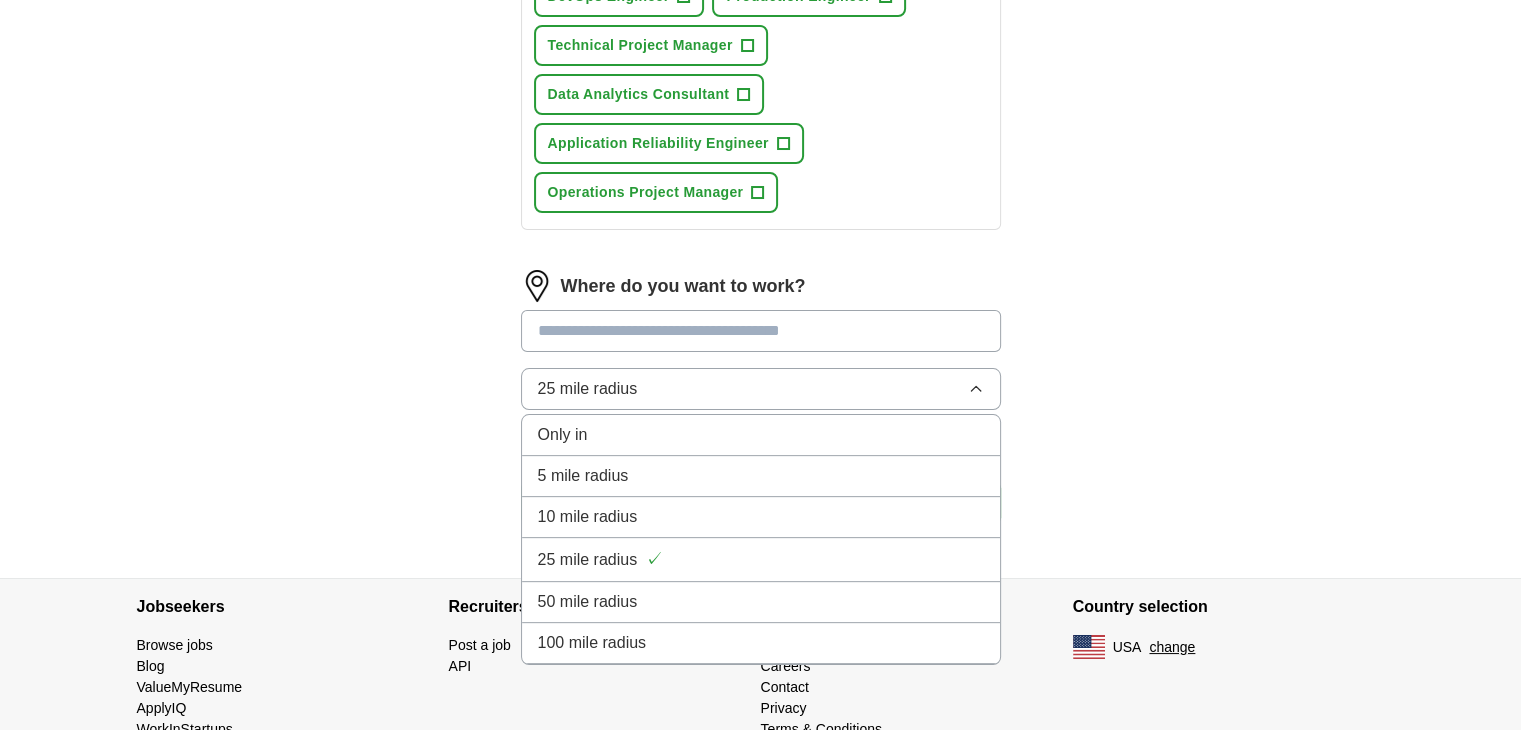 scroll, scrollTop: 616, scrollLeft: 0, axis: vertical 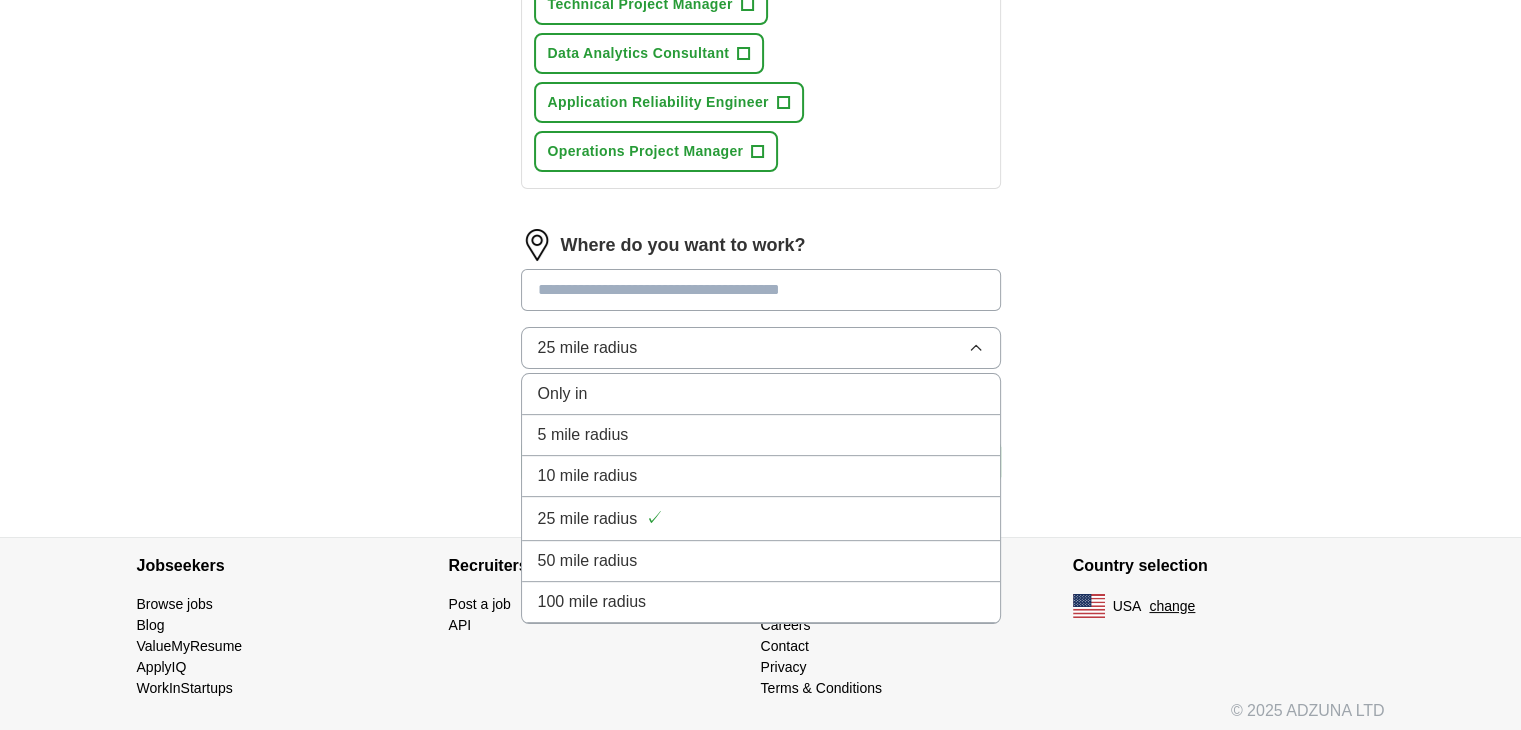 click on "100 mile radius" at bounding box center (761, 602) 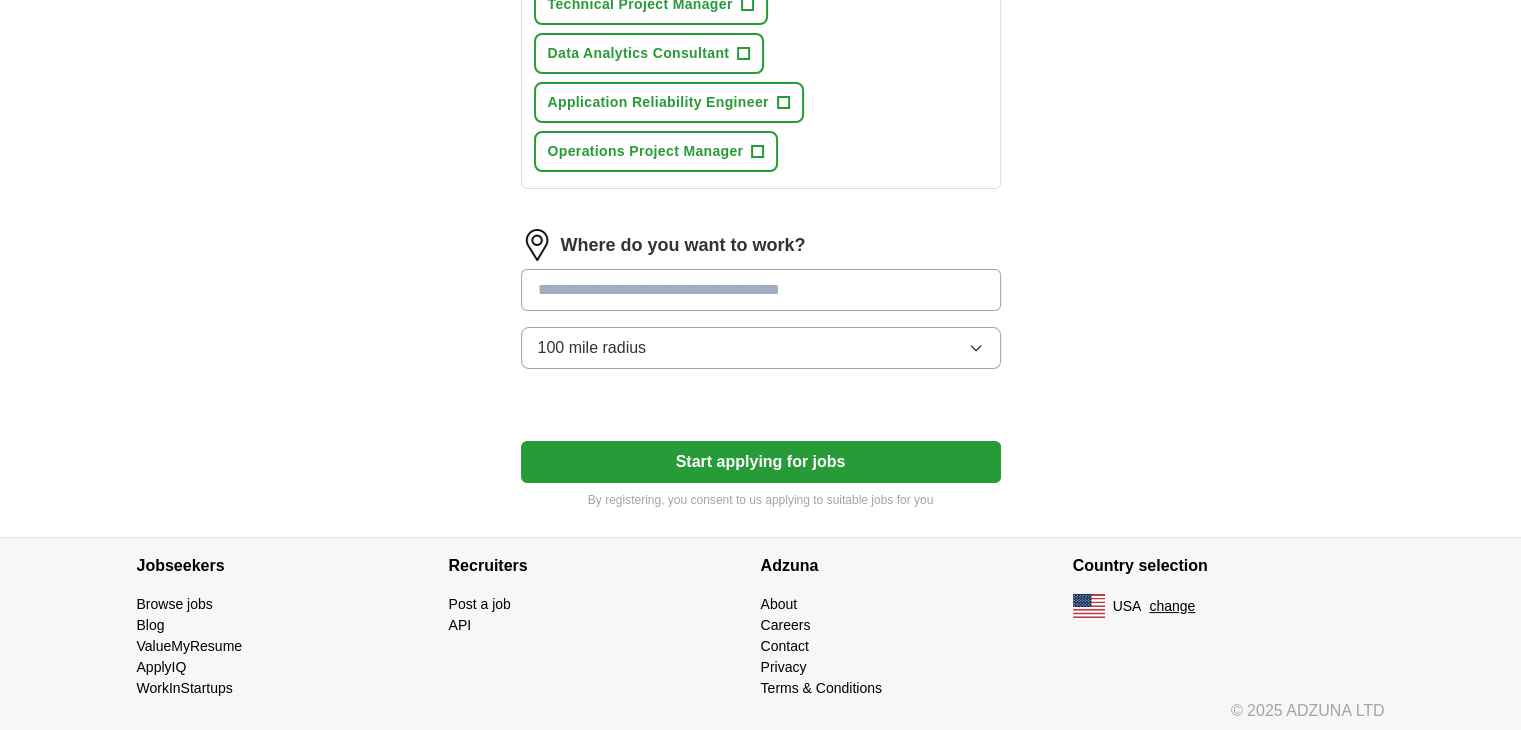 click at bounding box center [761, 290] 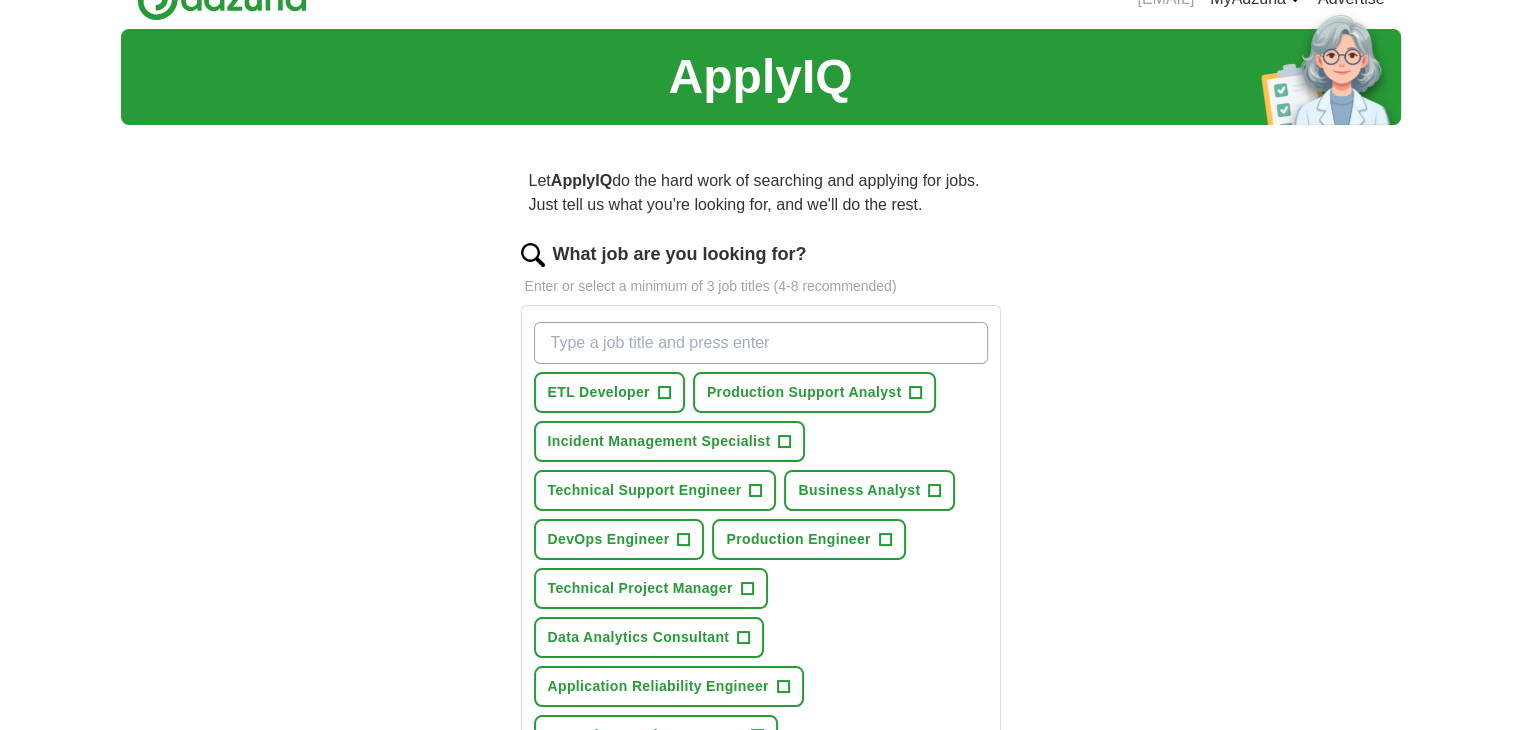 scroll, scrollTop: 0, scrollLeft: 0, axis: both 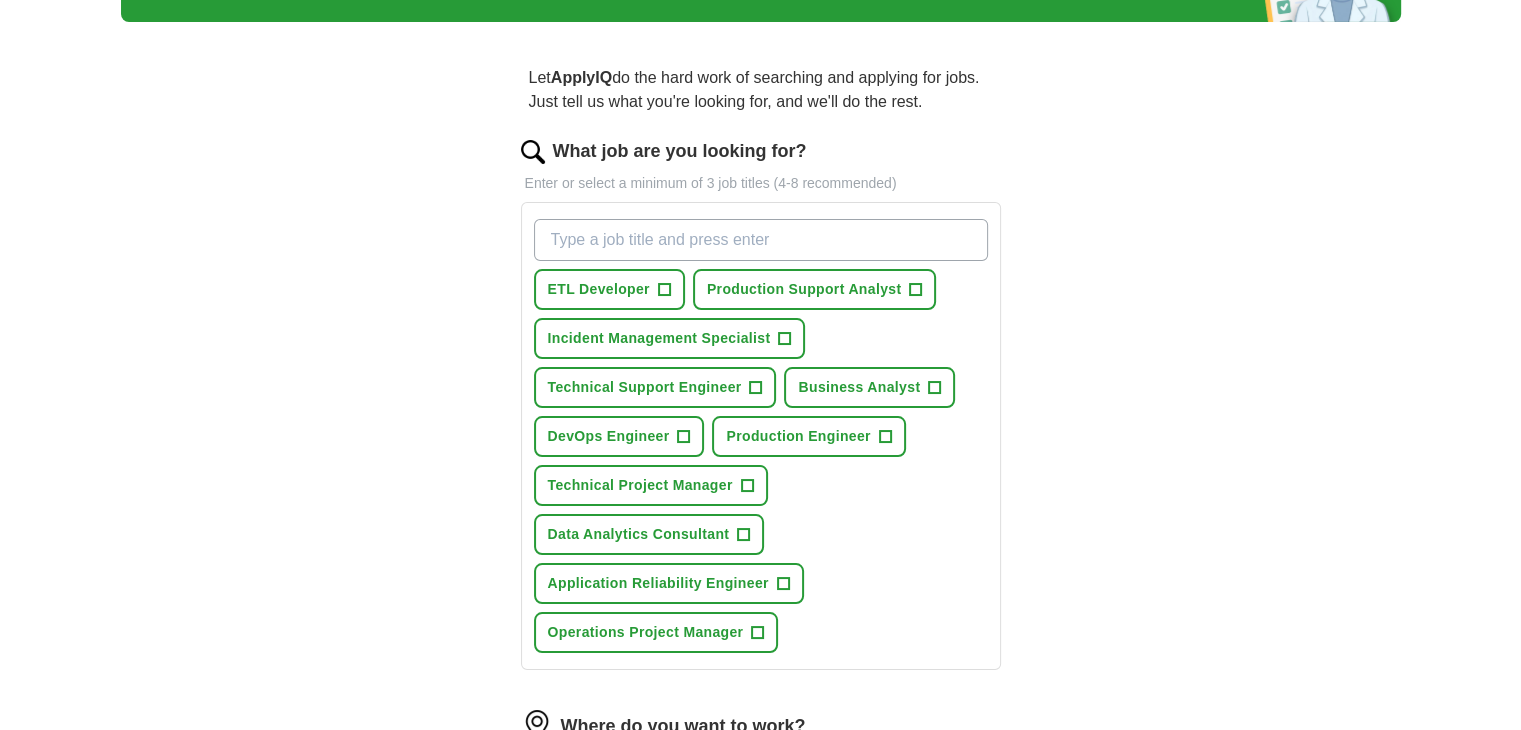 click on "What job are you looking for?" at bounding box center [761, 240] 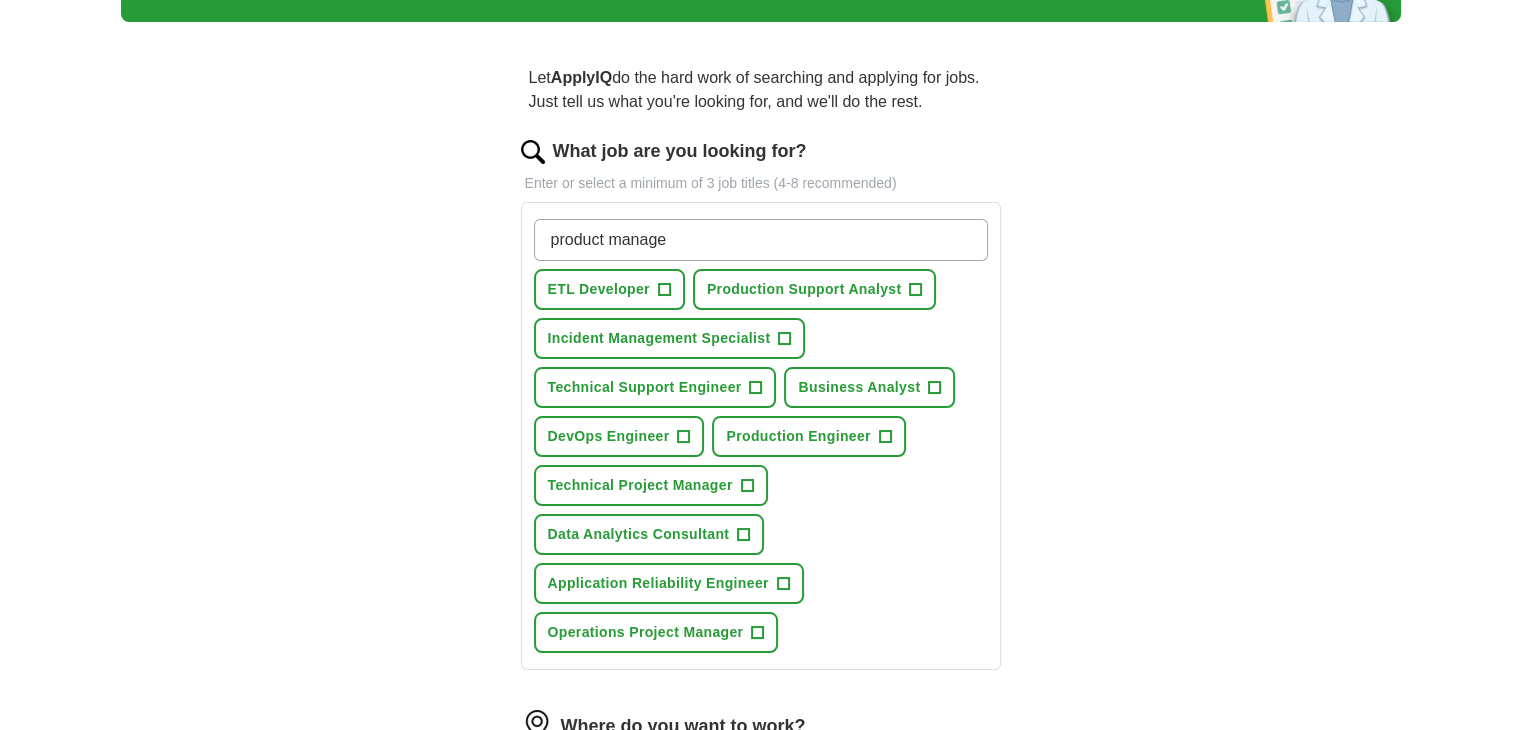 type on "product manager" 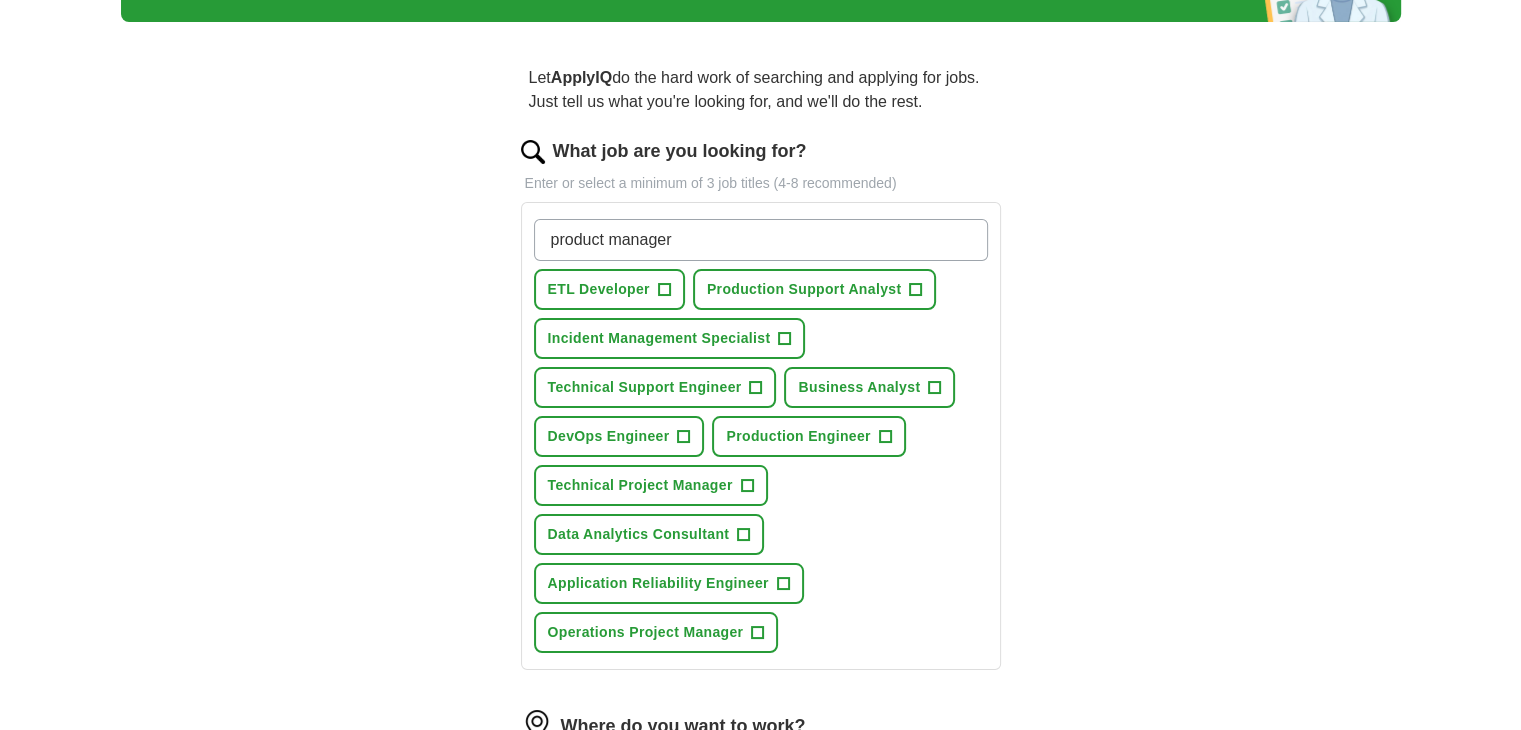 type 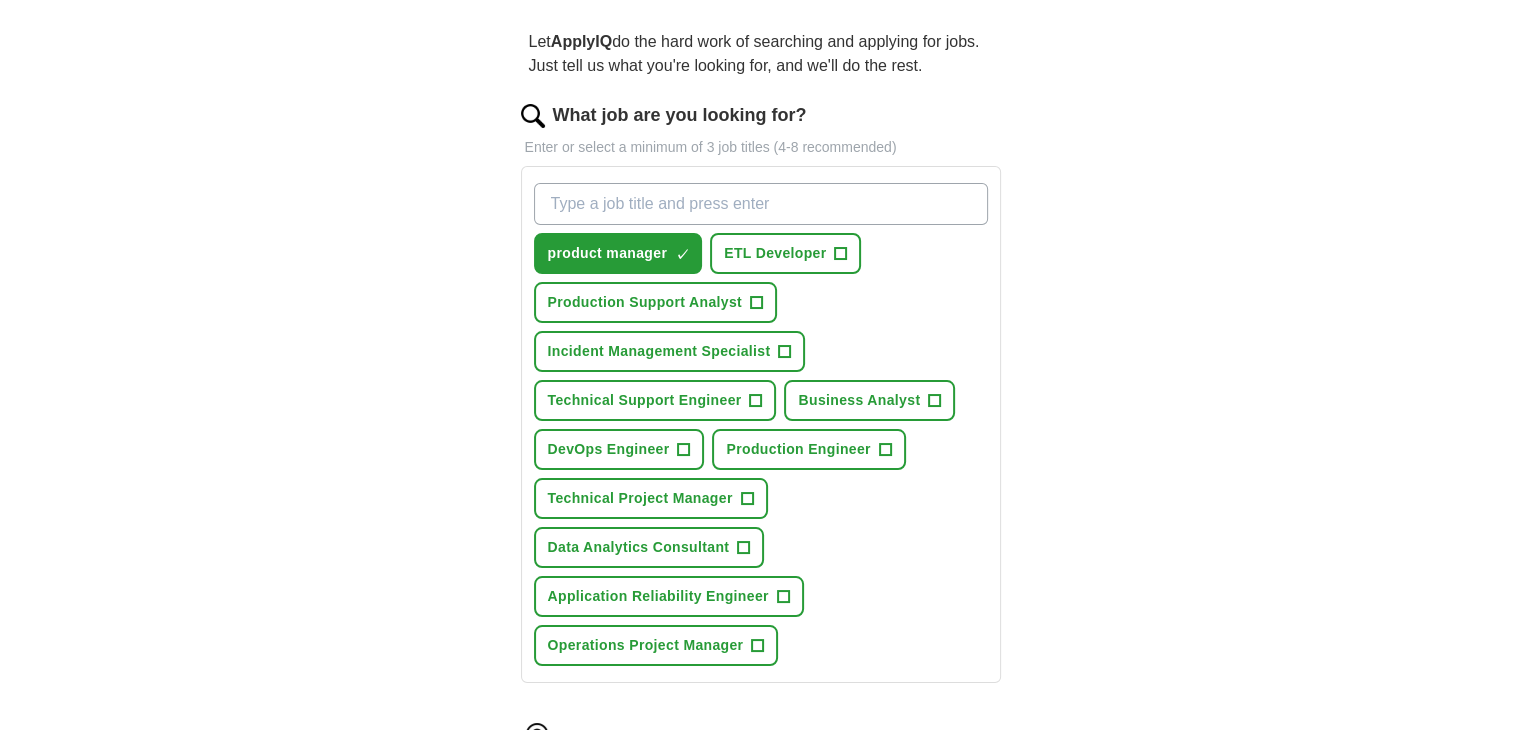 scroll, scrollTop: 174, scrollLeft: 0, axis: vertical 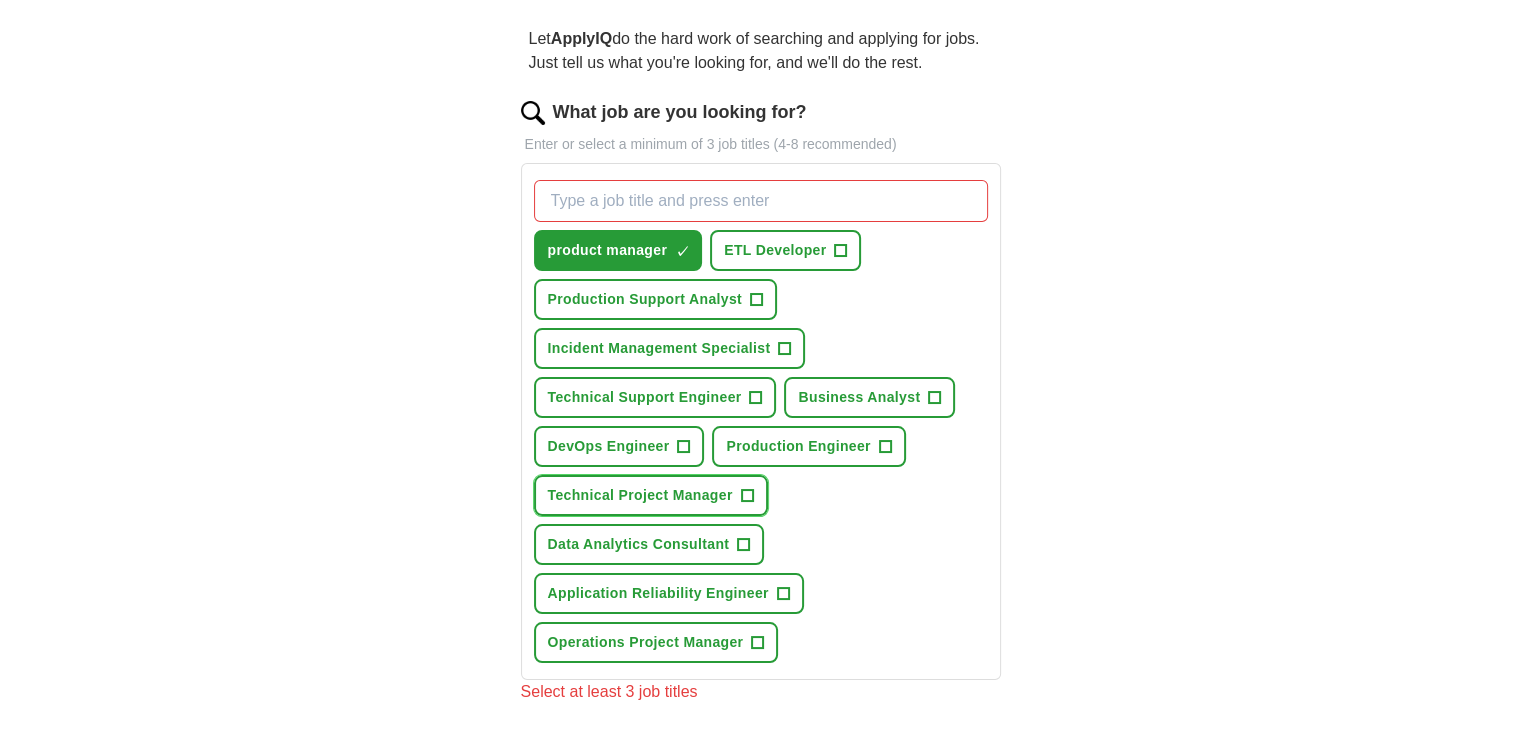 click on "+" at bounding box center (747, 496) 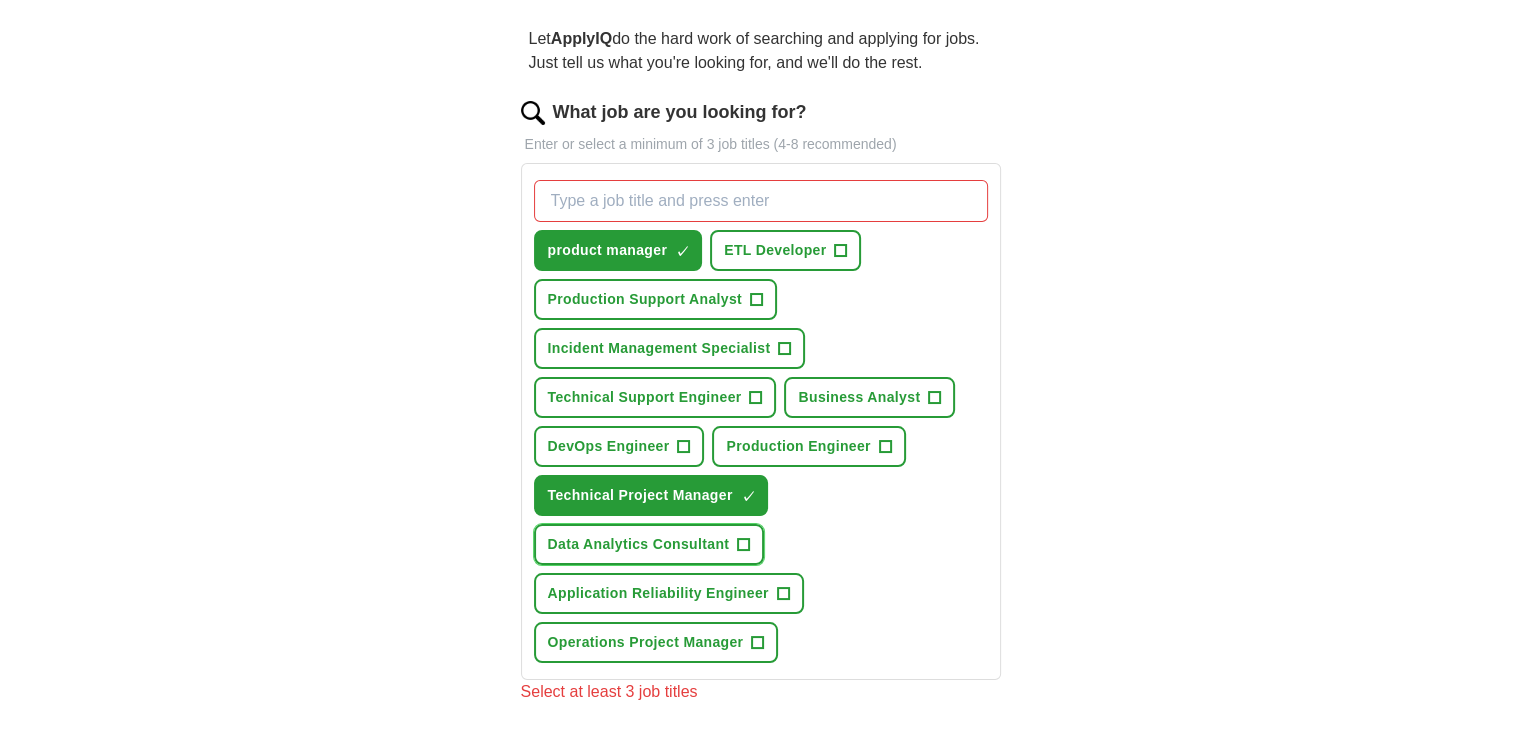 click on "+" at bounding box center [744, 545] 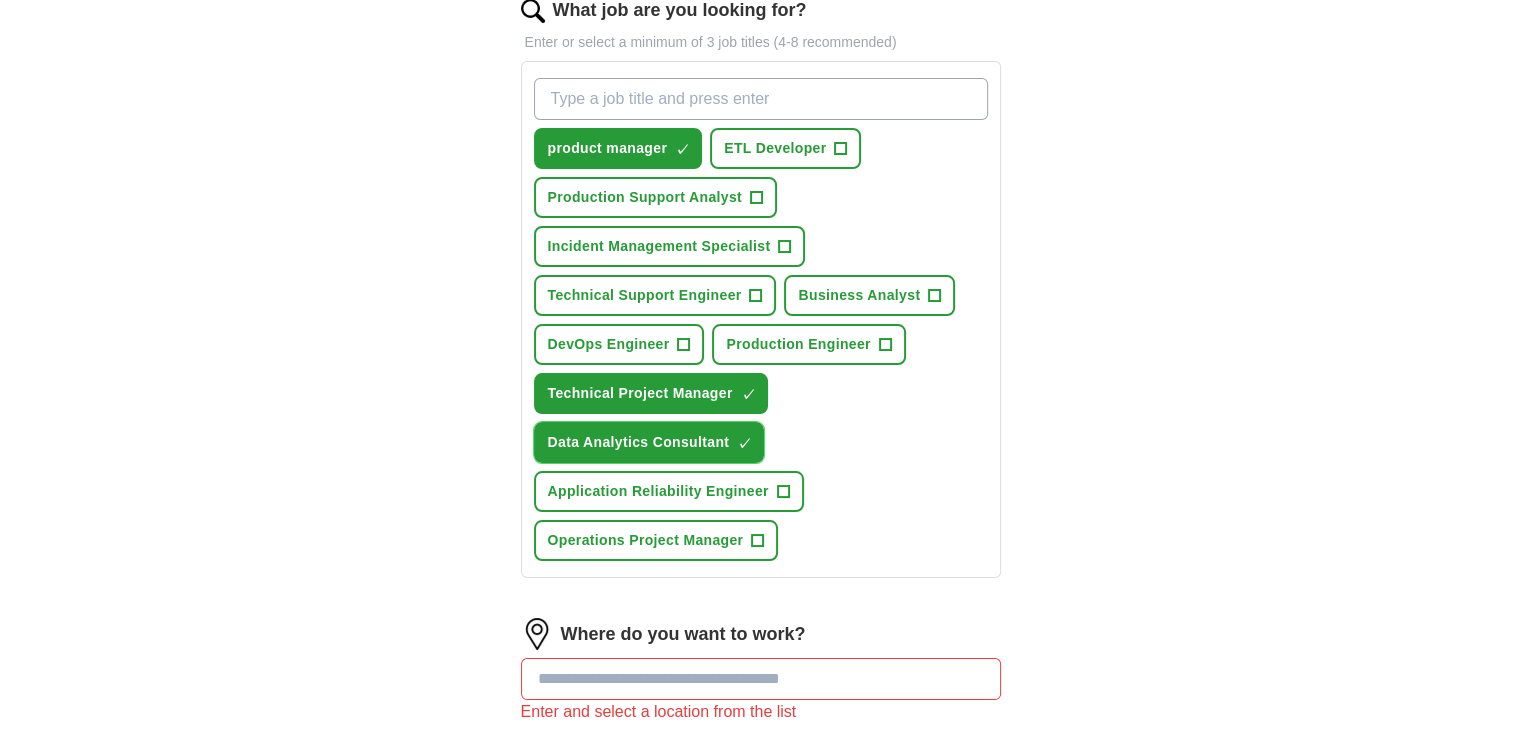 scroll, scrollTop: 278, scrollLeft: 0, axis: vertical 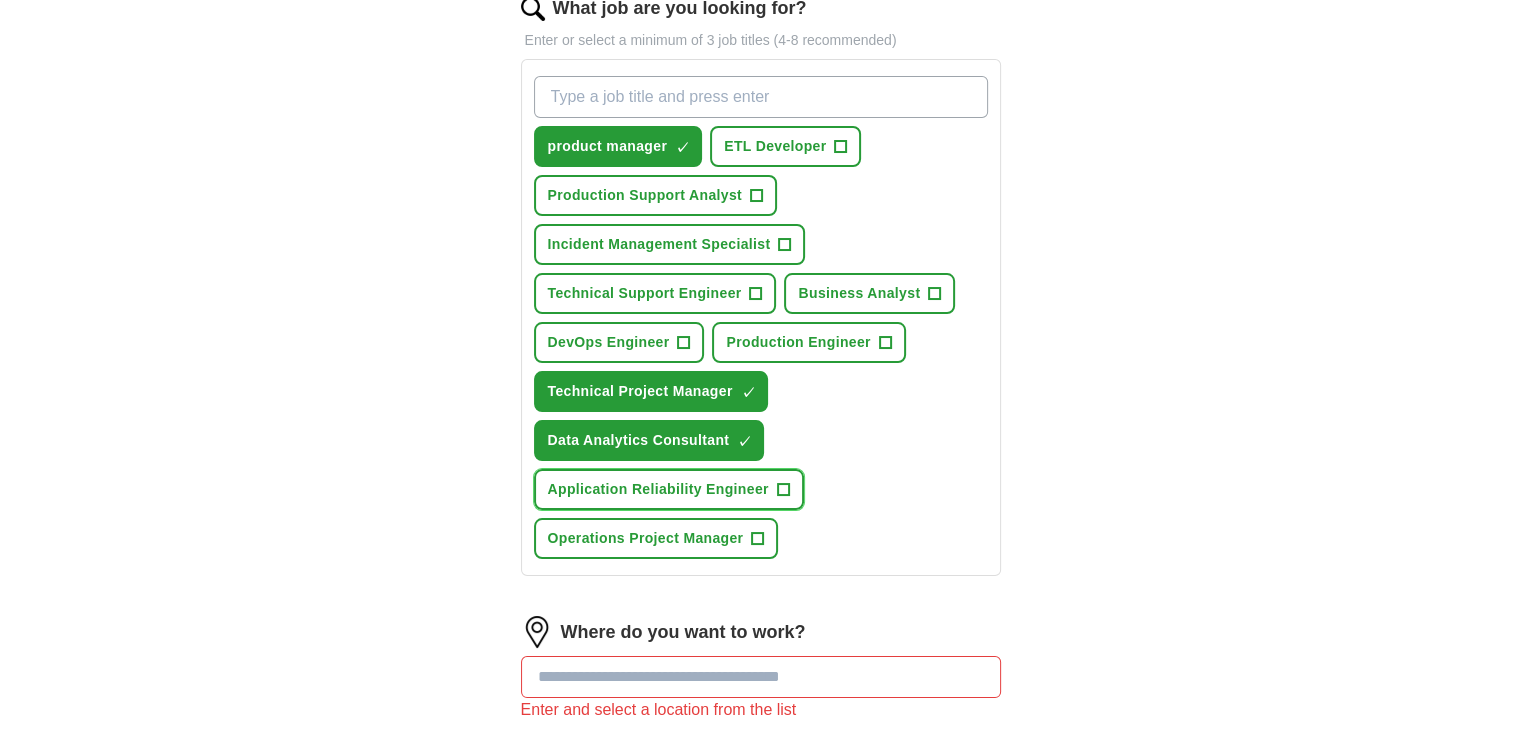 click on "+" at bounding box center (783, 490) 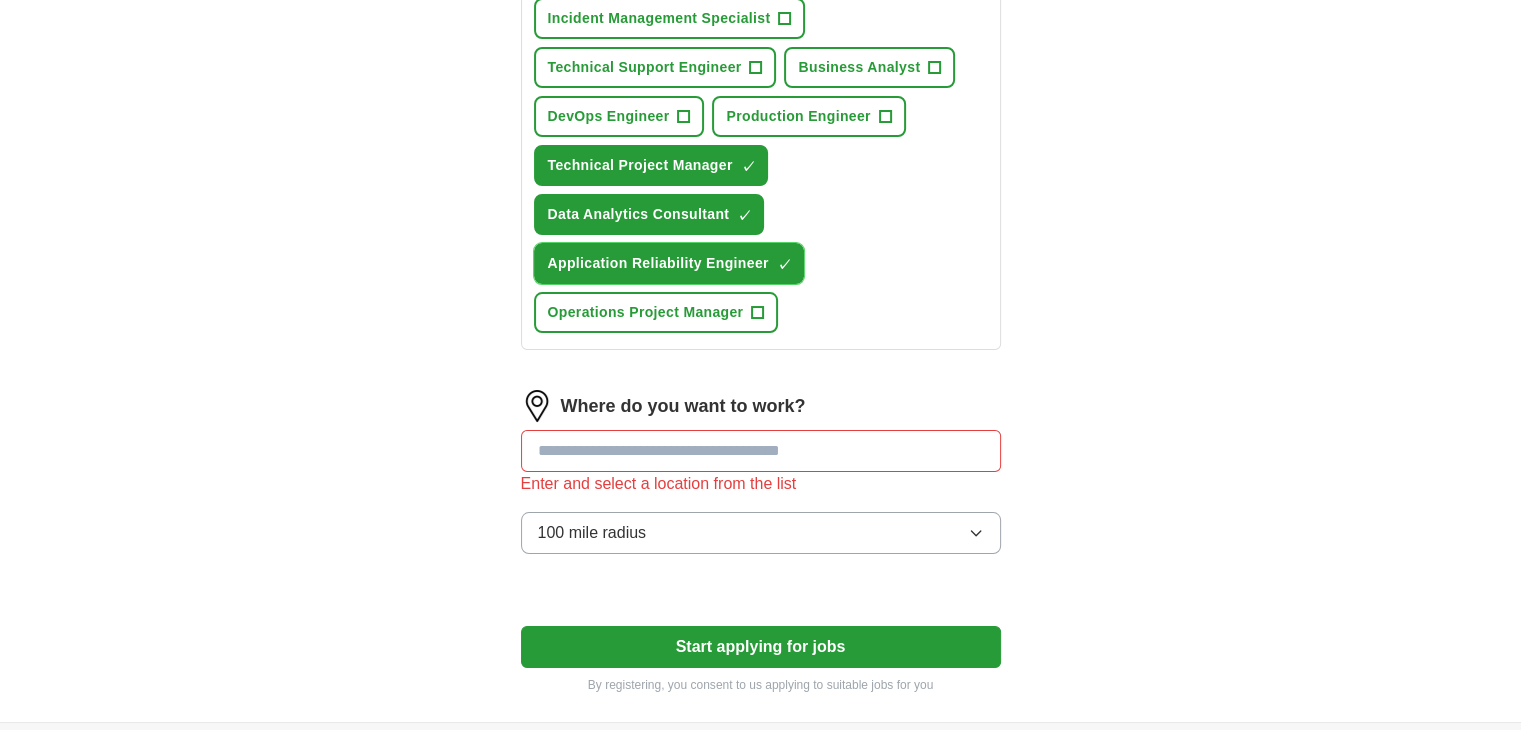 scroll, scrollTop: 504, scrollLeft: 0, axis: vertical 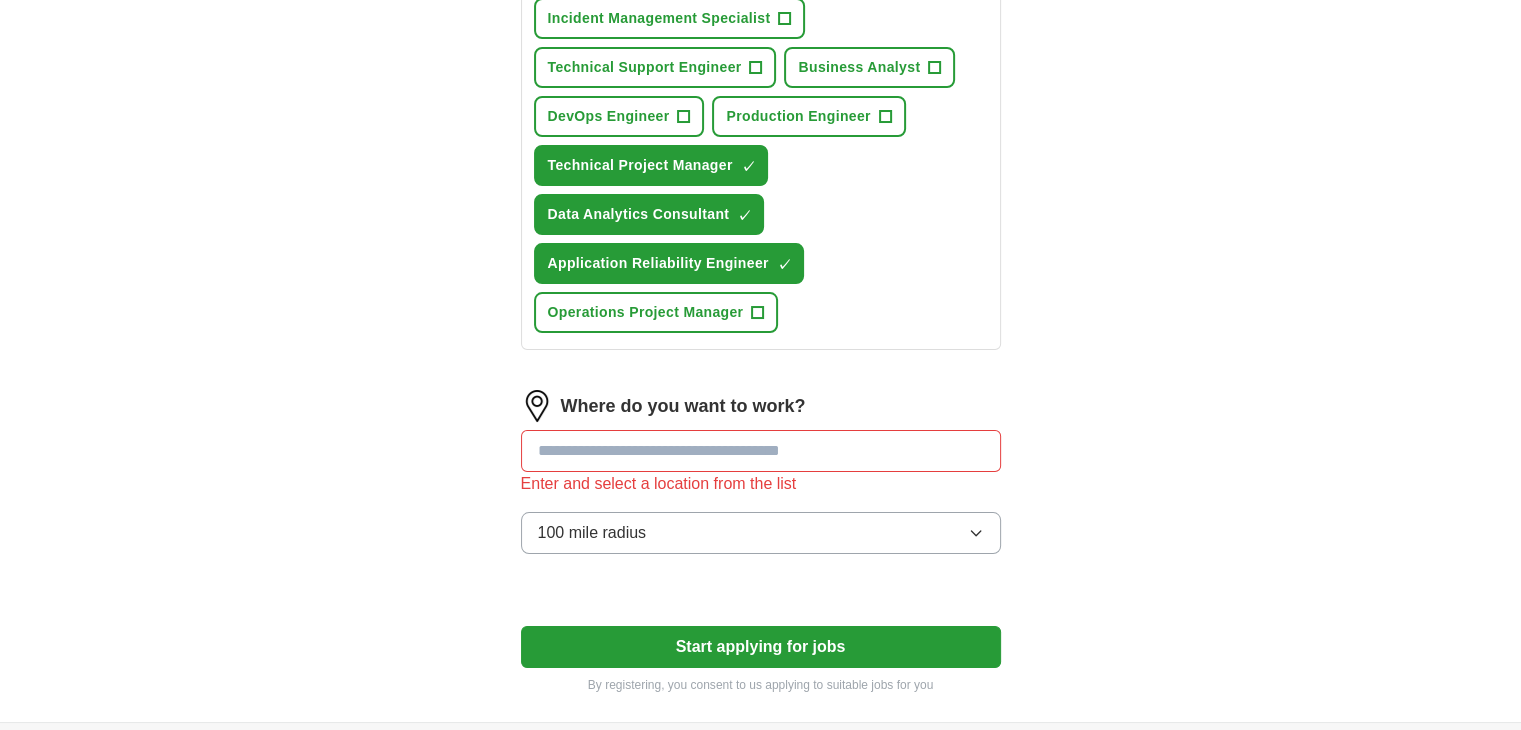 click at bounding box center (761, 451) 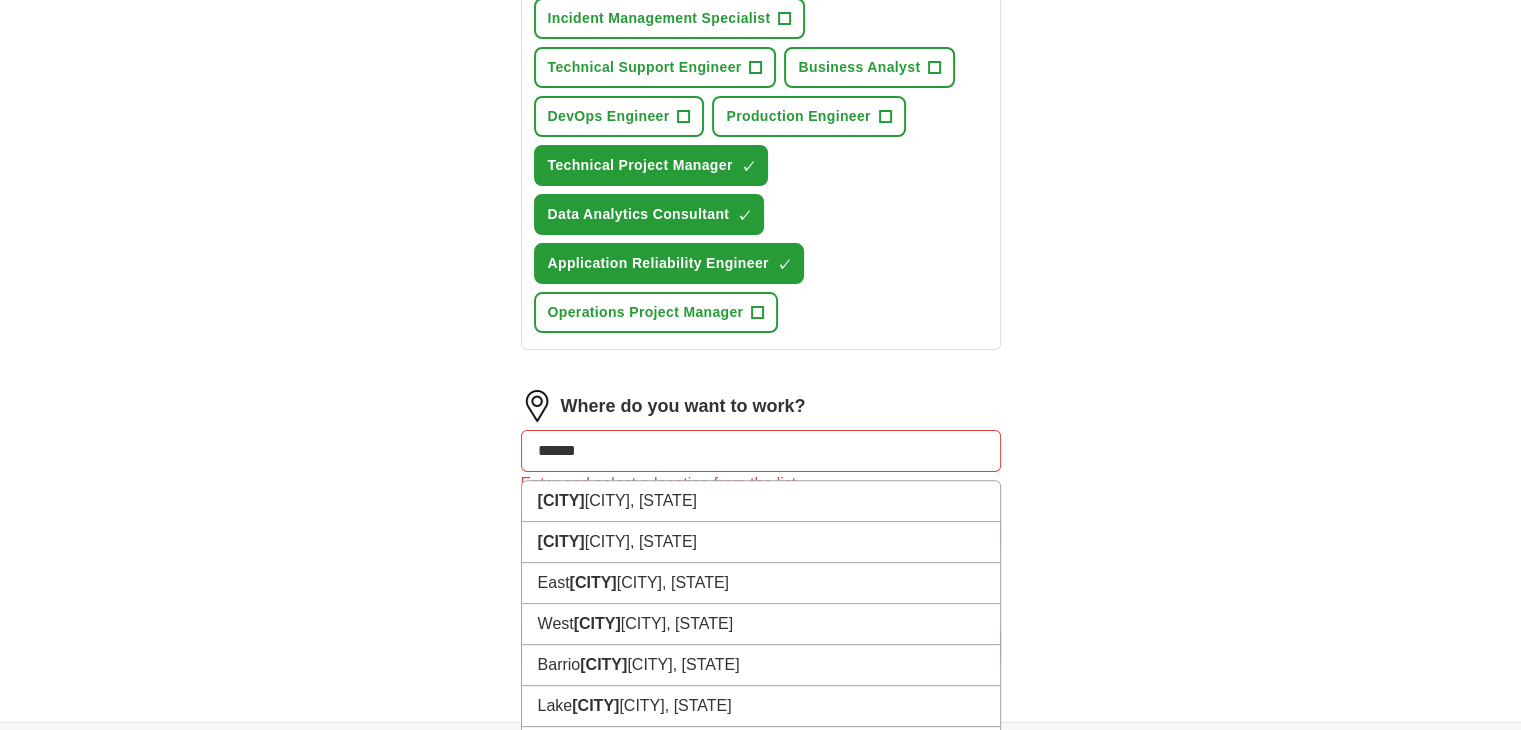 type on "*******" 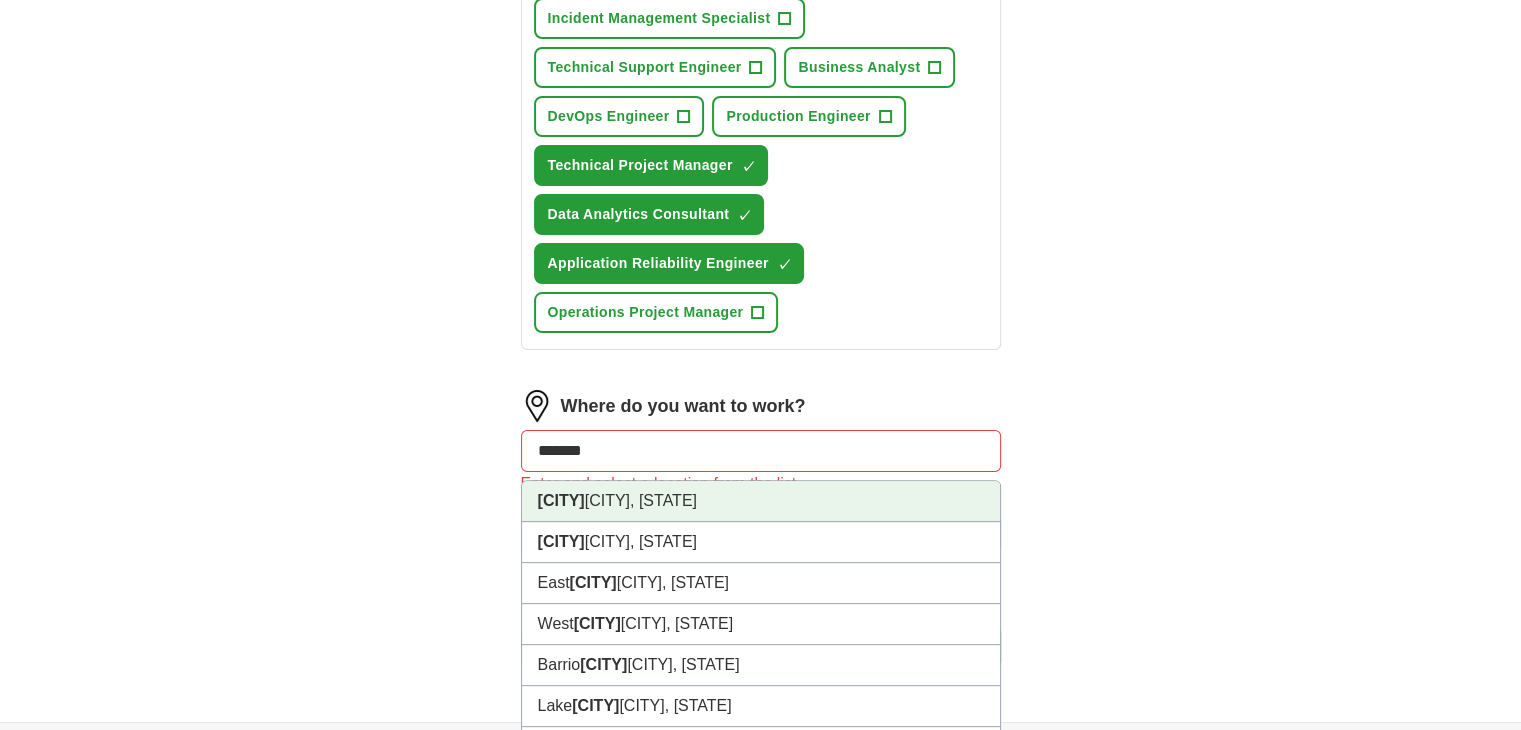 click on "Los Ang eles, CA" at bounding box center [761, 501] 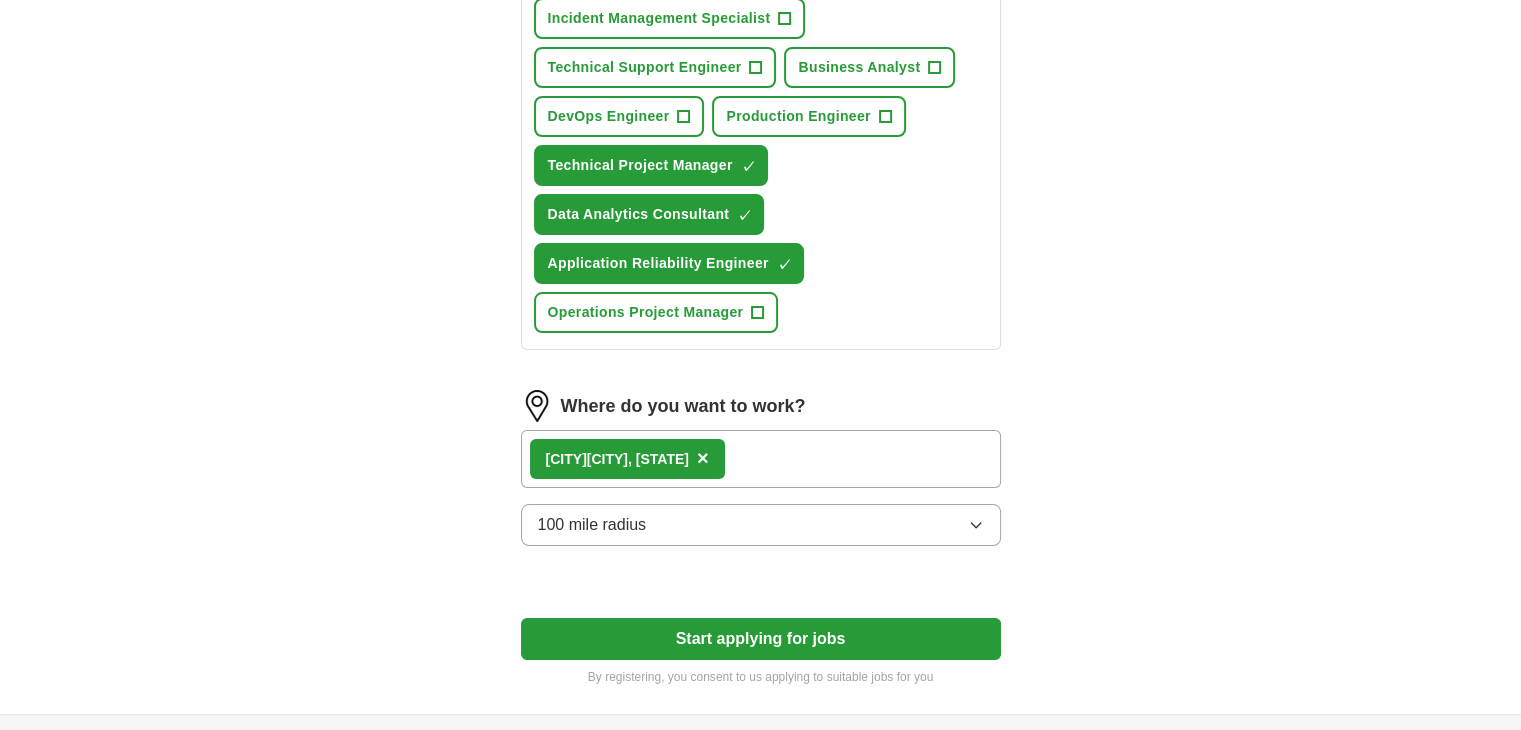 click on "Los Ang eles, CA ×" at bounding box center (761, 459) 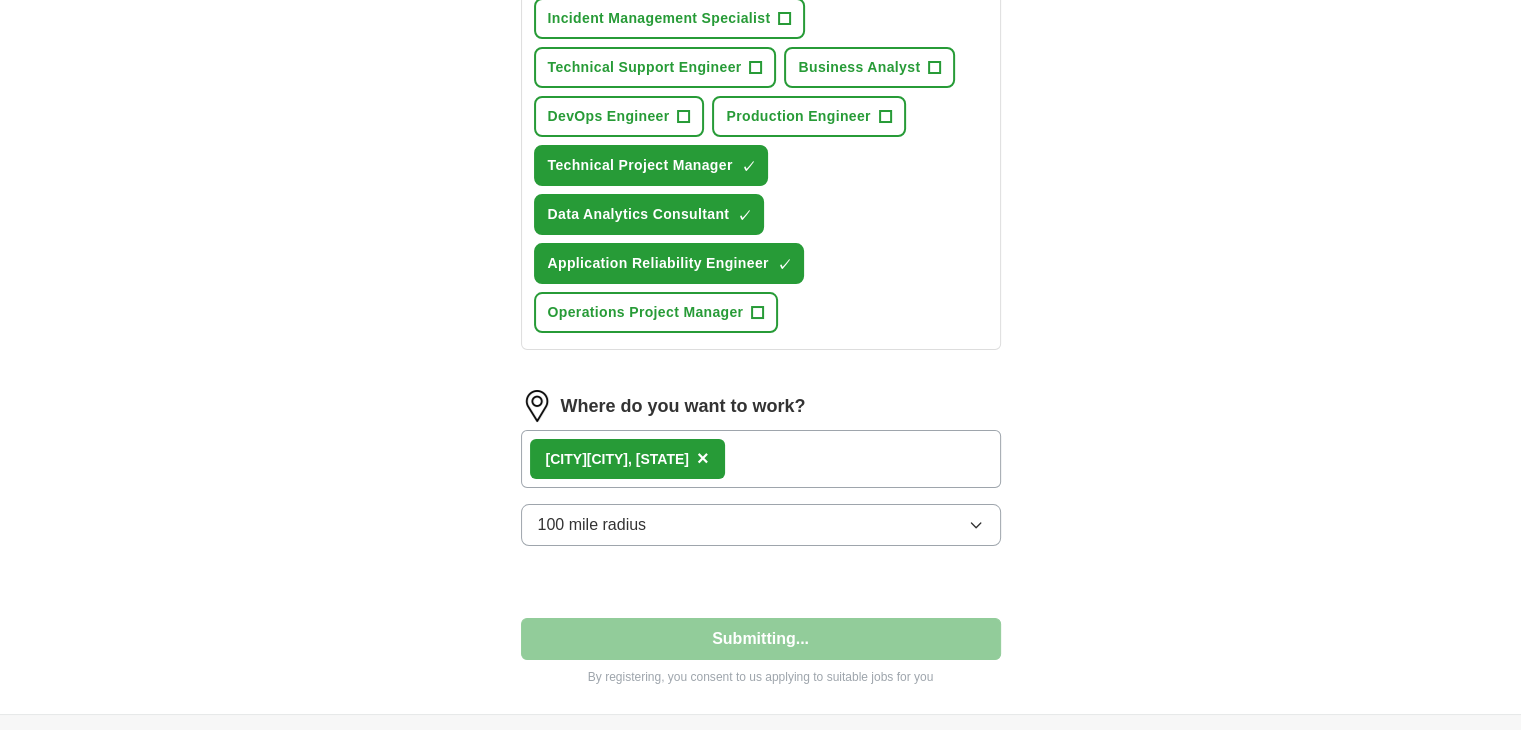 select on "**" 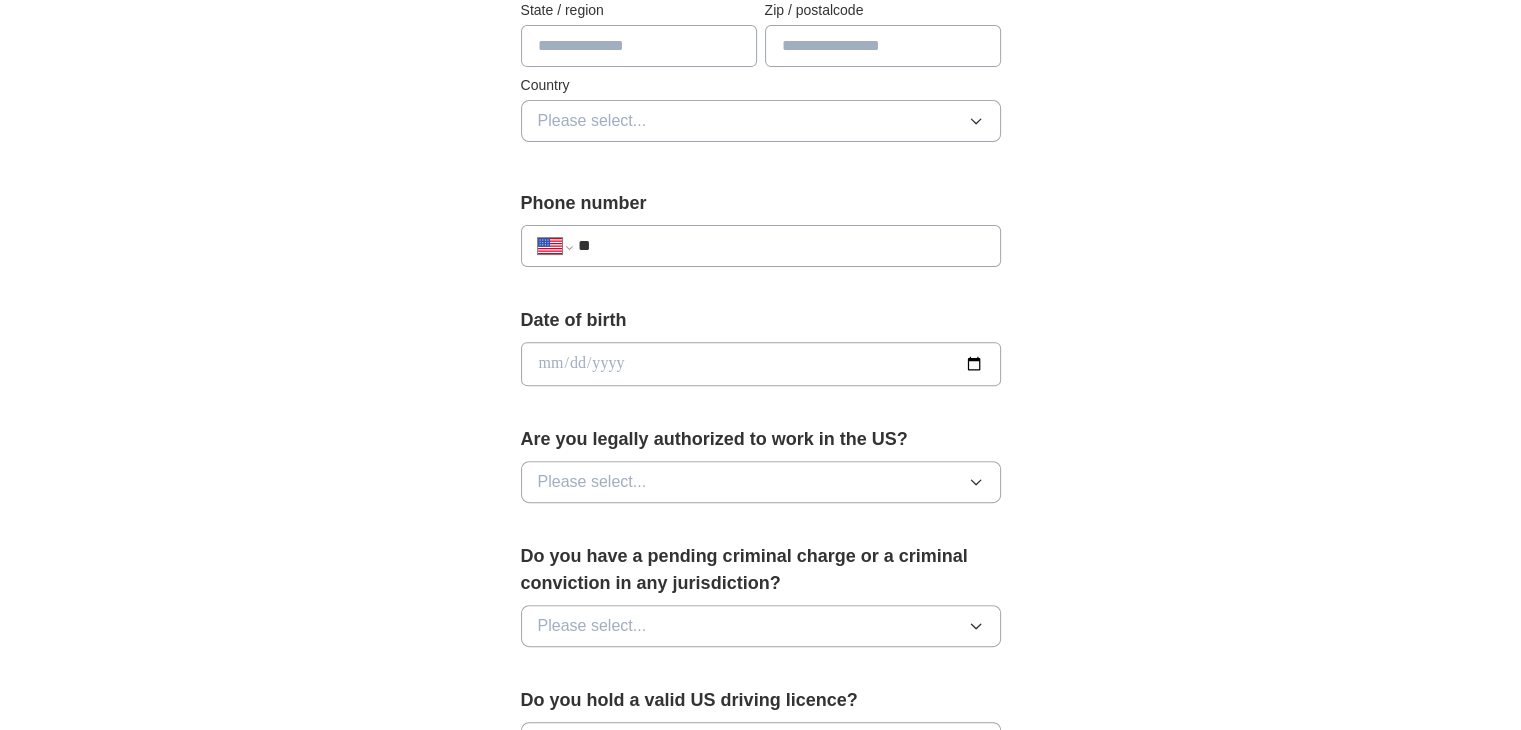 scroll, scrollTop: 638, scrollLeft: 0, axis: vertical 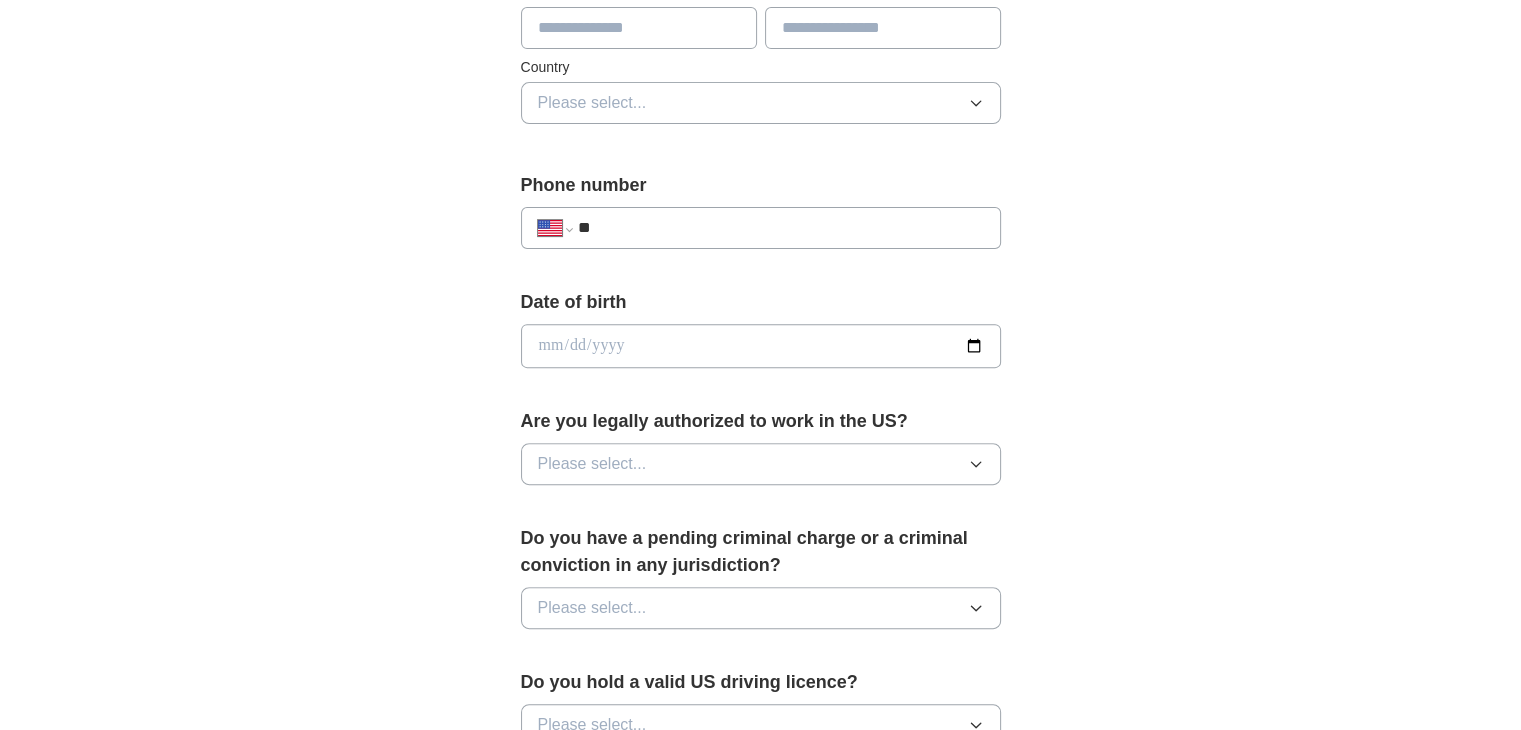 click on "Please select..." at bounding box center [761, 464] 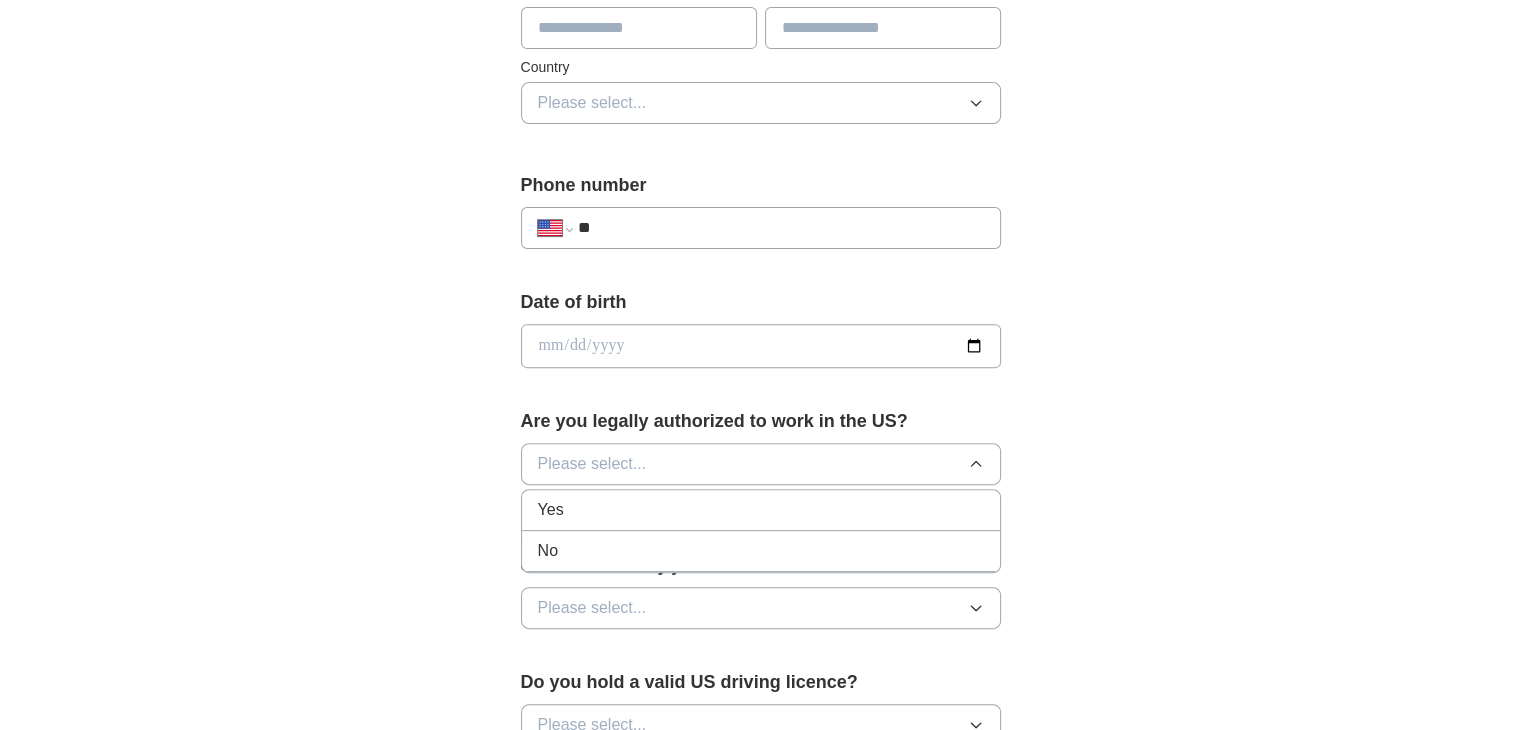 click on "Yes" at bounding box center [761, 510] 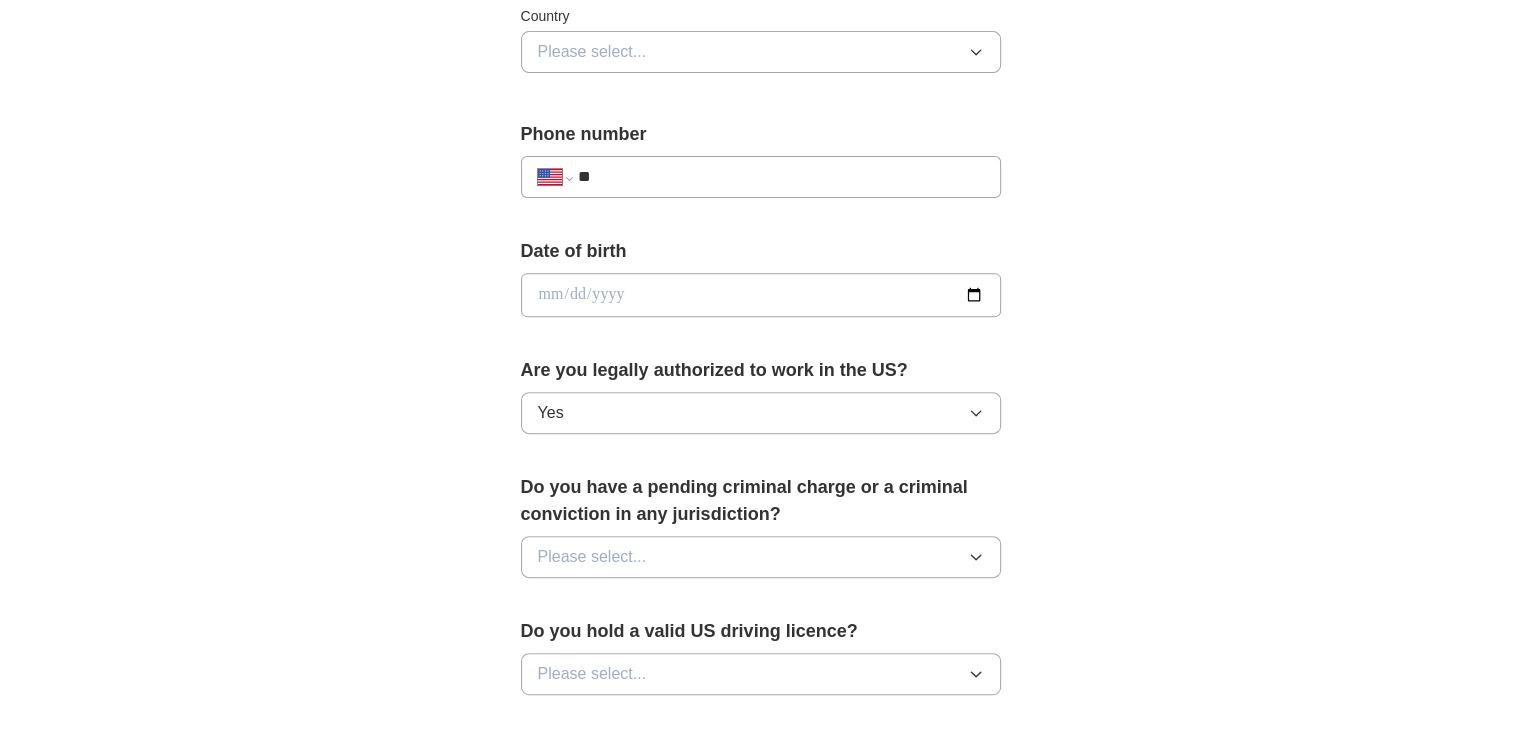 scroll, scrollTop: 690, scrollLeft: 0, axis: vertical 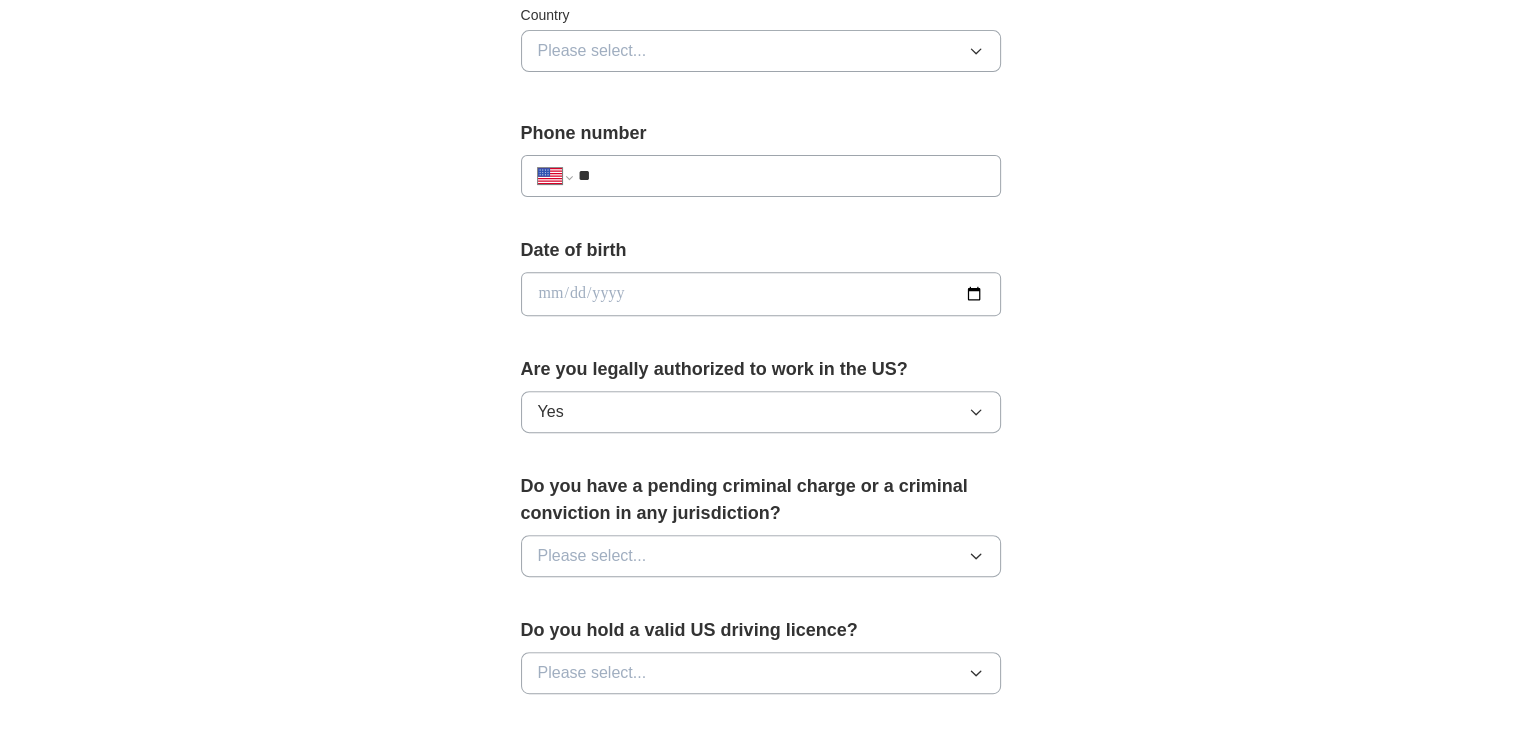 click on "Please select..." at bounding box center (761, 556) 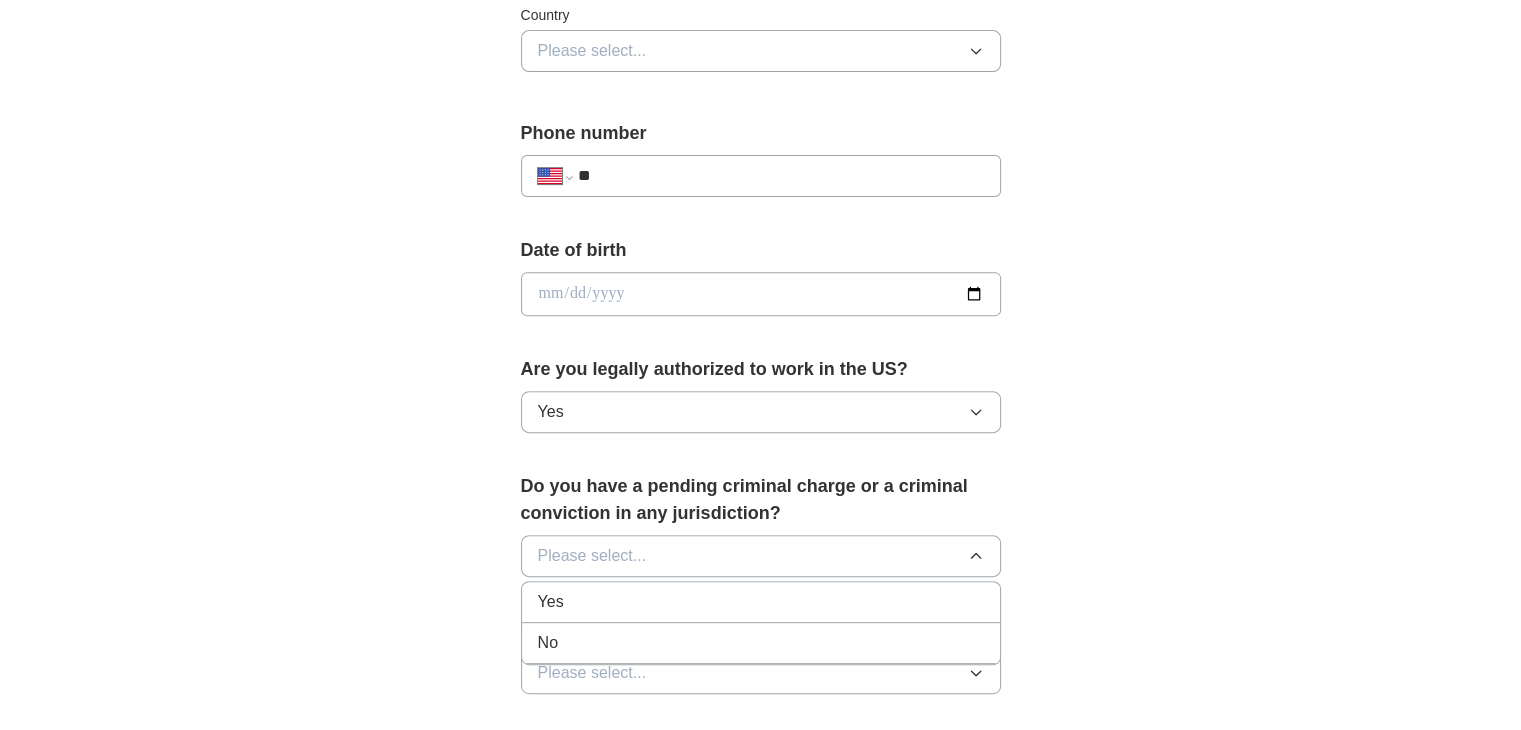 click on "No" at bounding box center [761, 643] 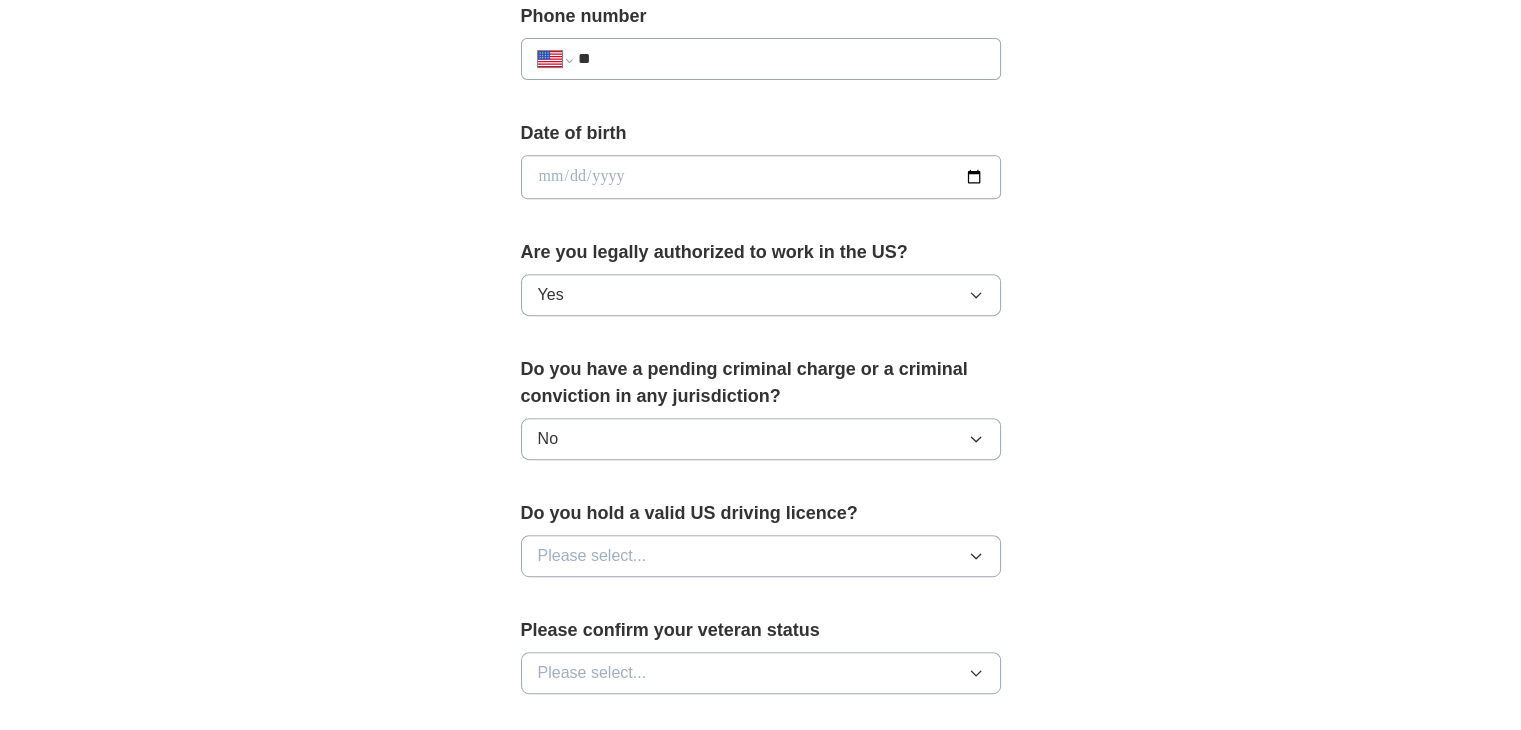 scroll, scrollTop: 810, scrollLeft: 0, axis: vertical 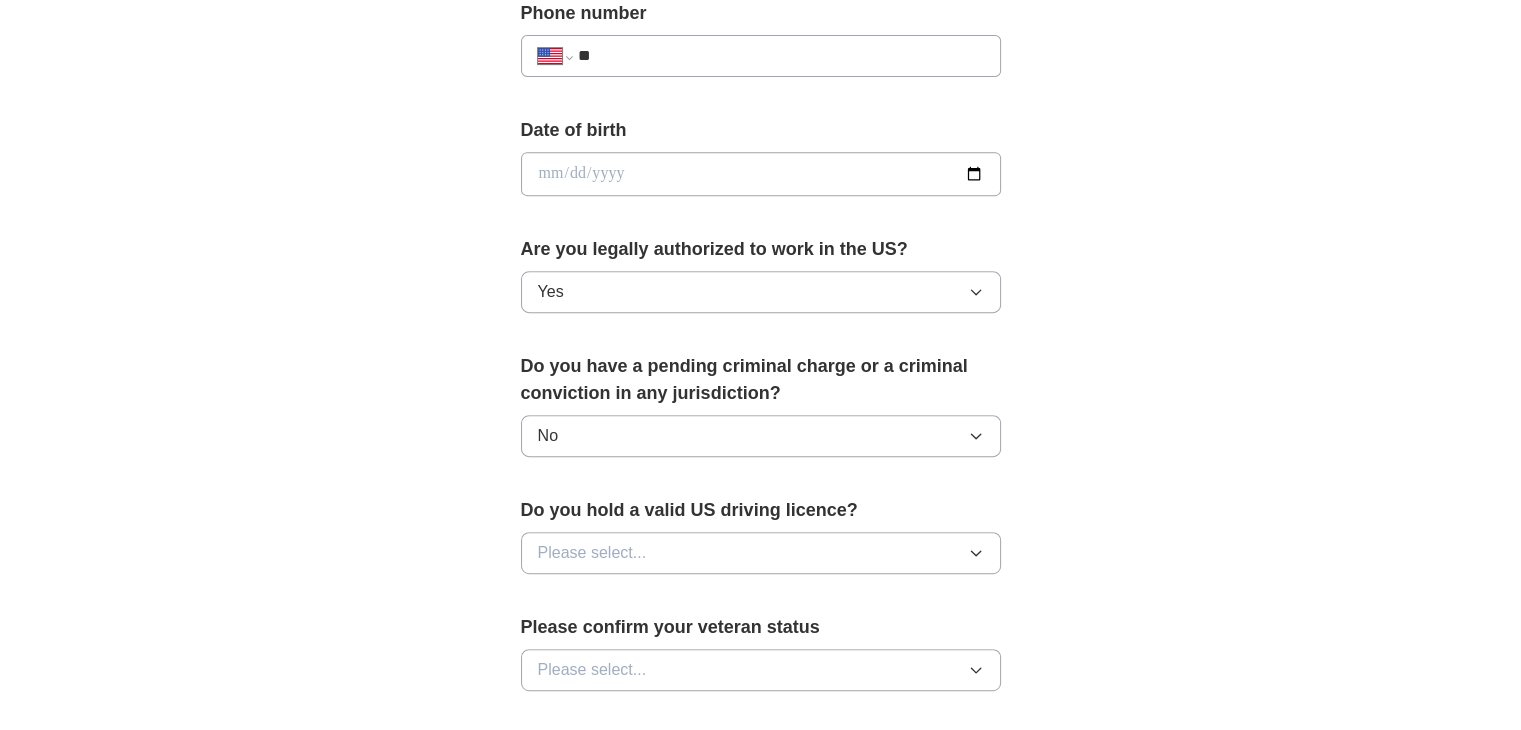 click on "Please select..." at bounding box center [761, 553] 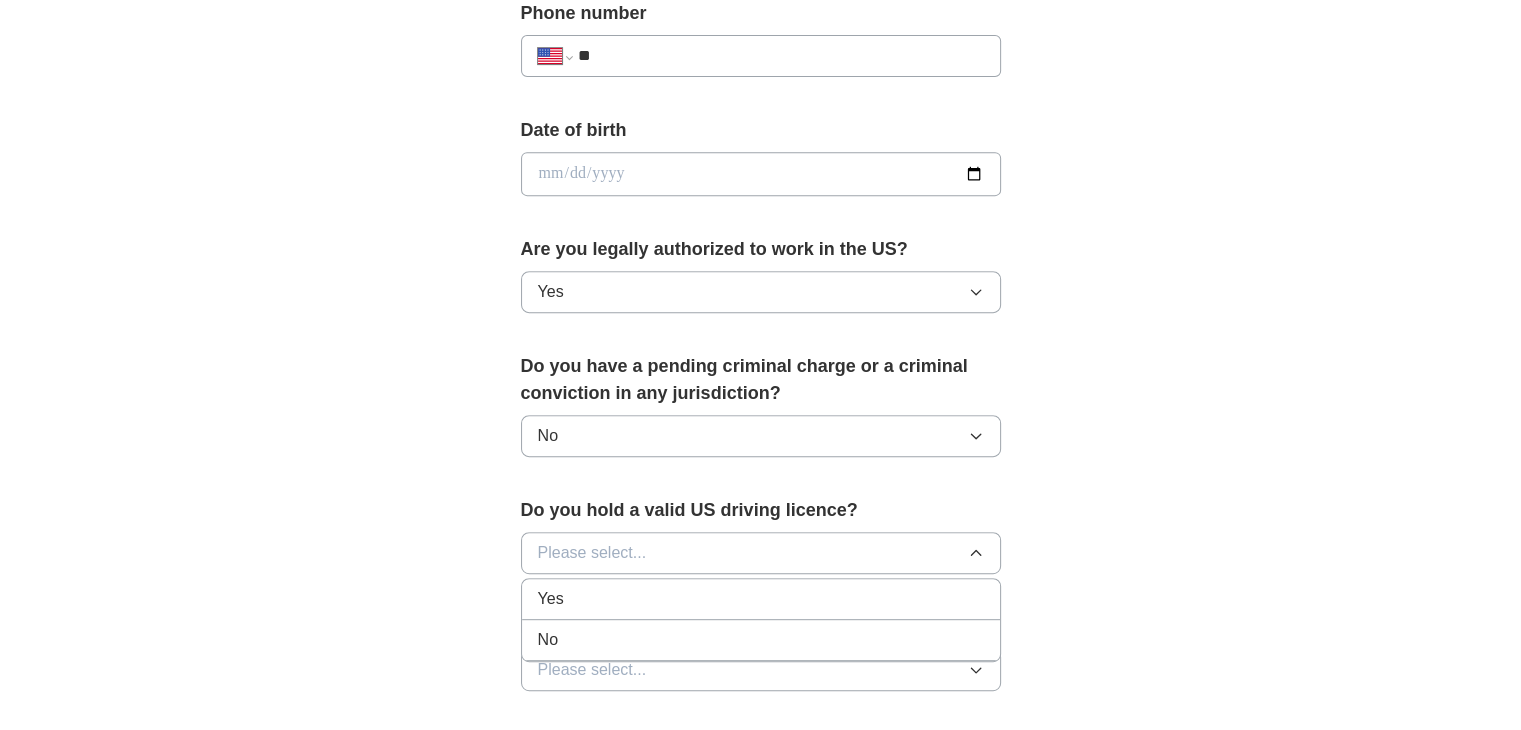 click on "No" at bounding box center [761, 640] 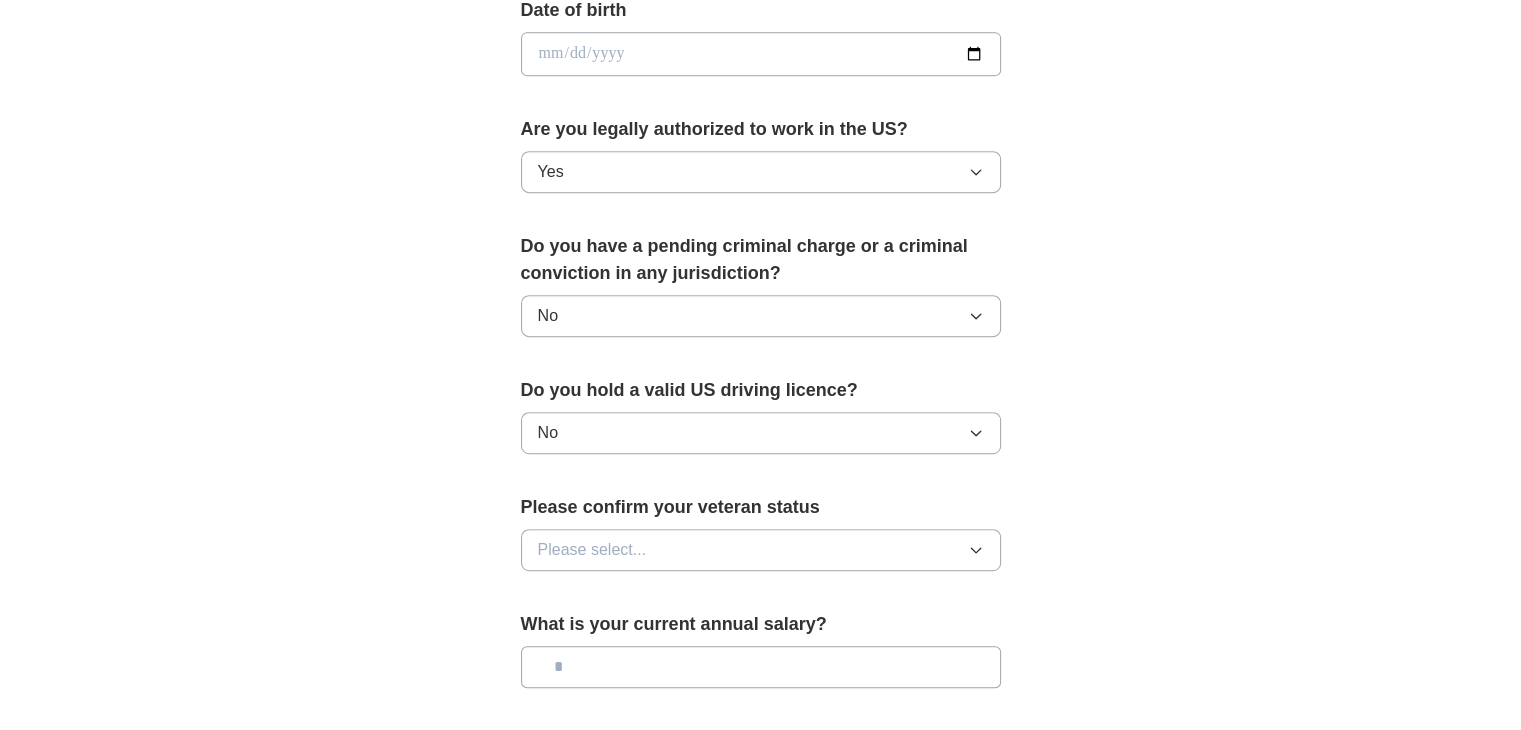 scroll, scrollTop: 941, scrollLeft: 0, axis: vertical 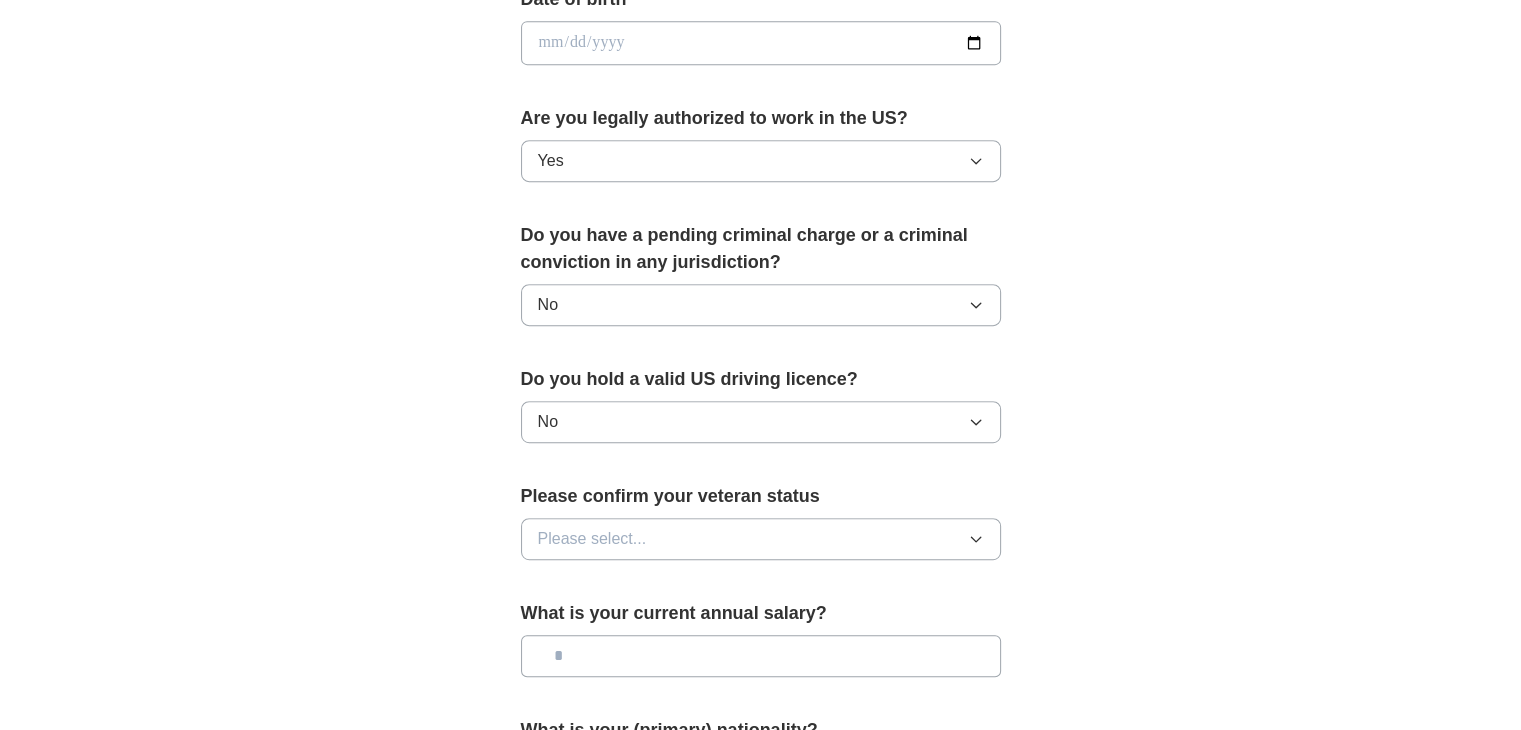click on "Please select..." at bounding box center (592, 539) 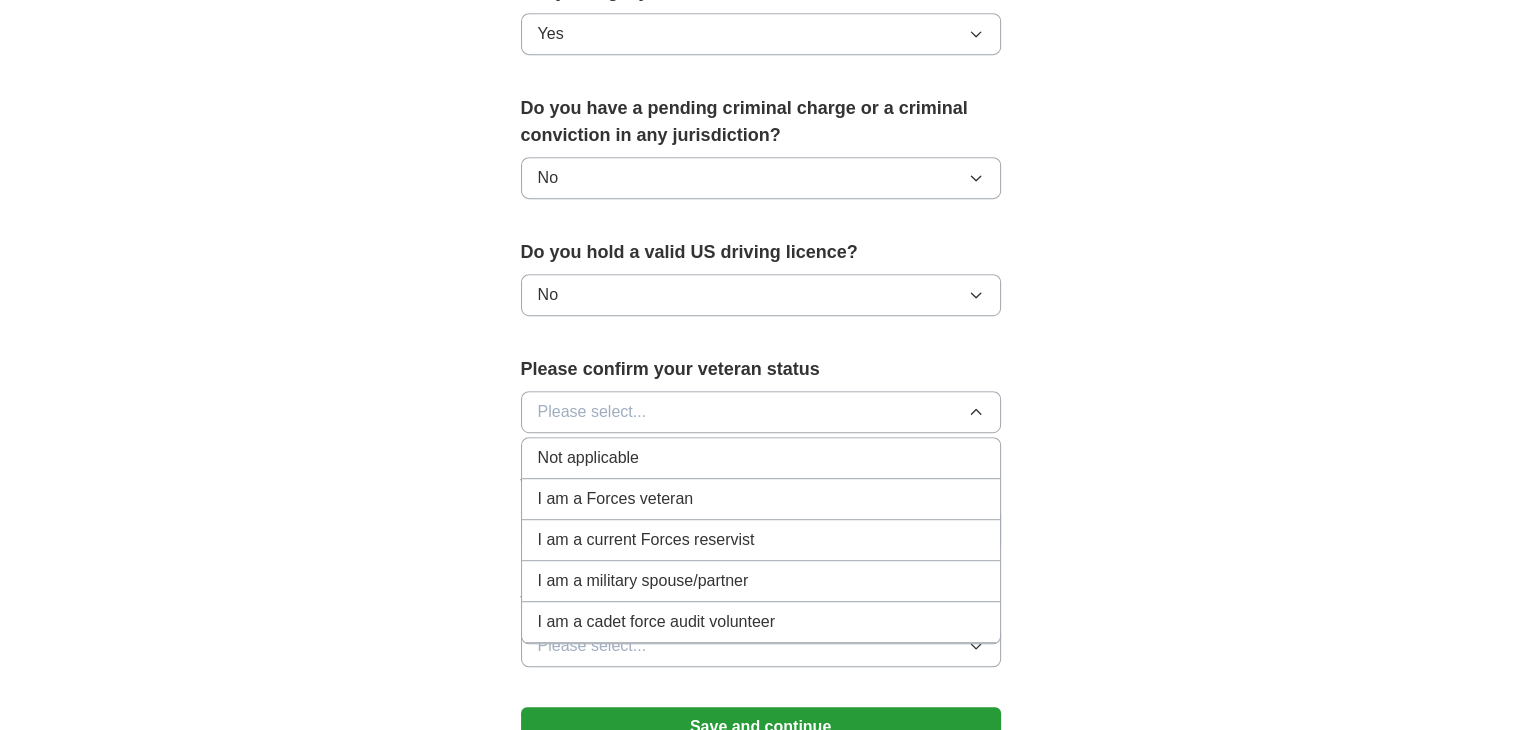 scroll, scrollTop: 1069, scrollLeft: 0, axis: vertical 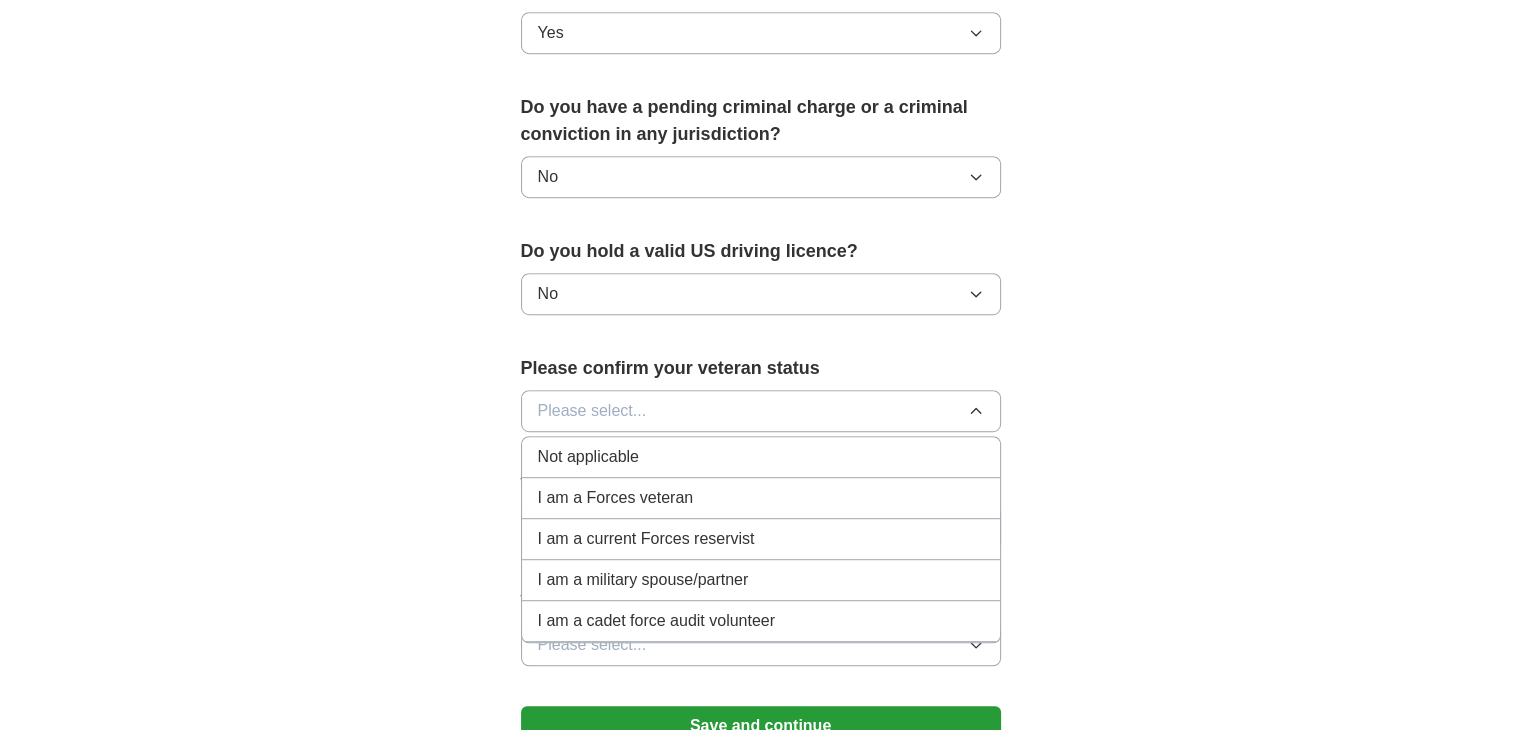 click on "Not applicable" at bounding box center [588, 457] 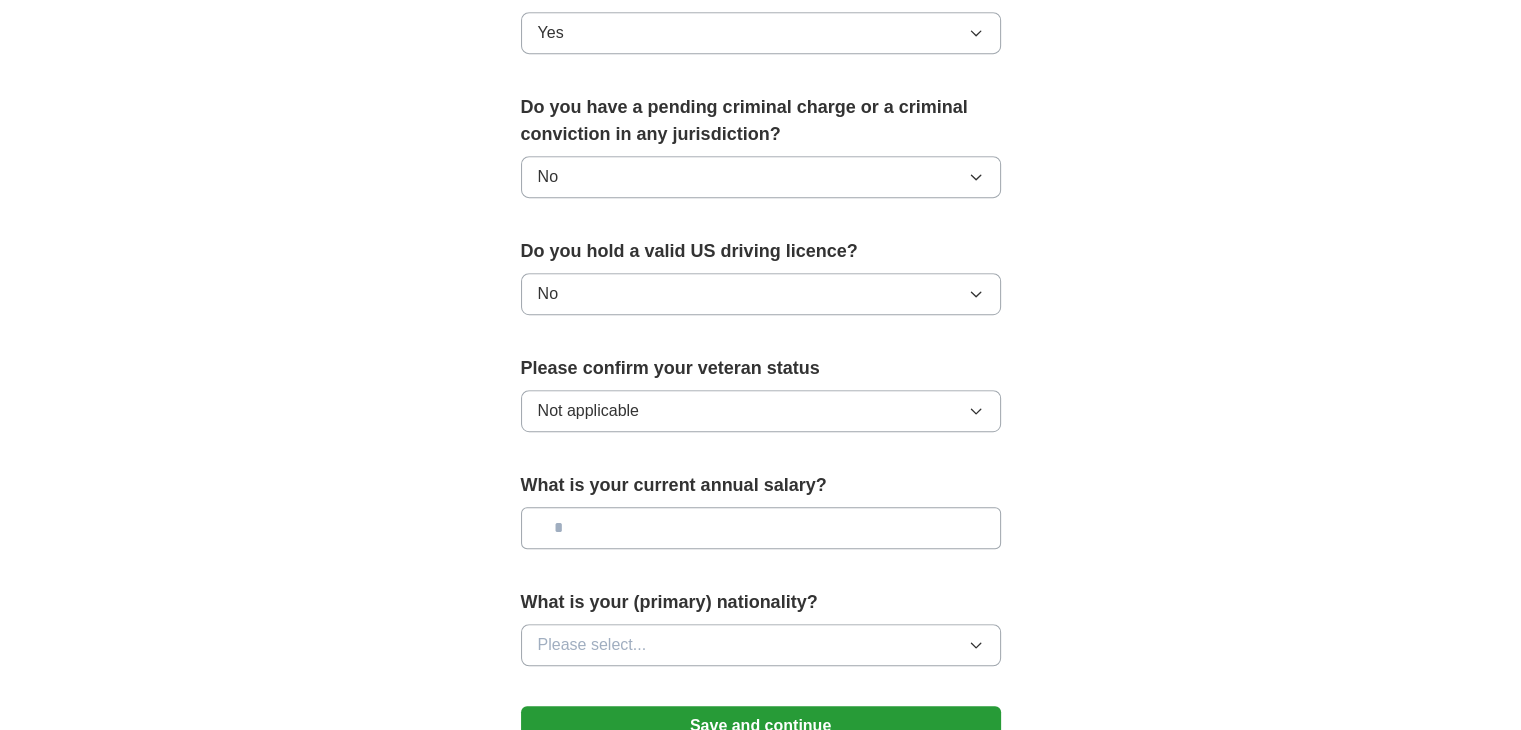 click at bounding box center (761, 528) 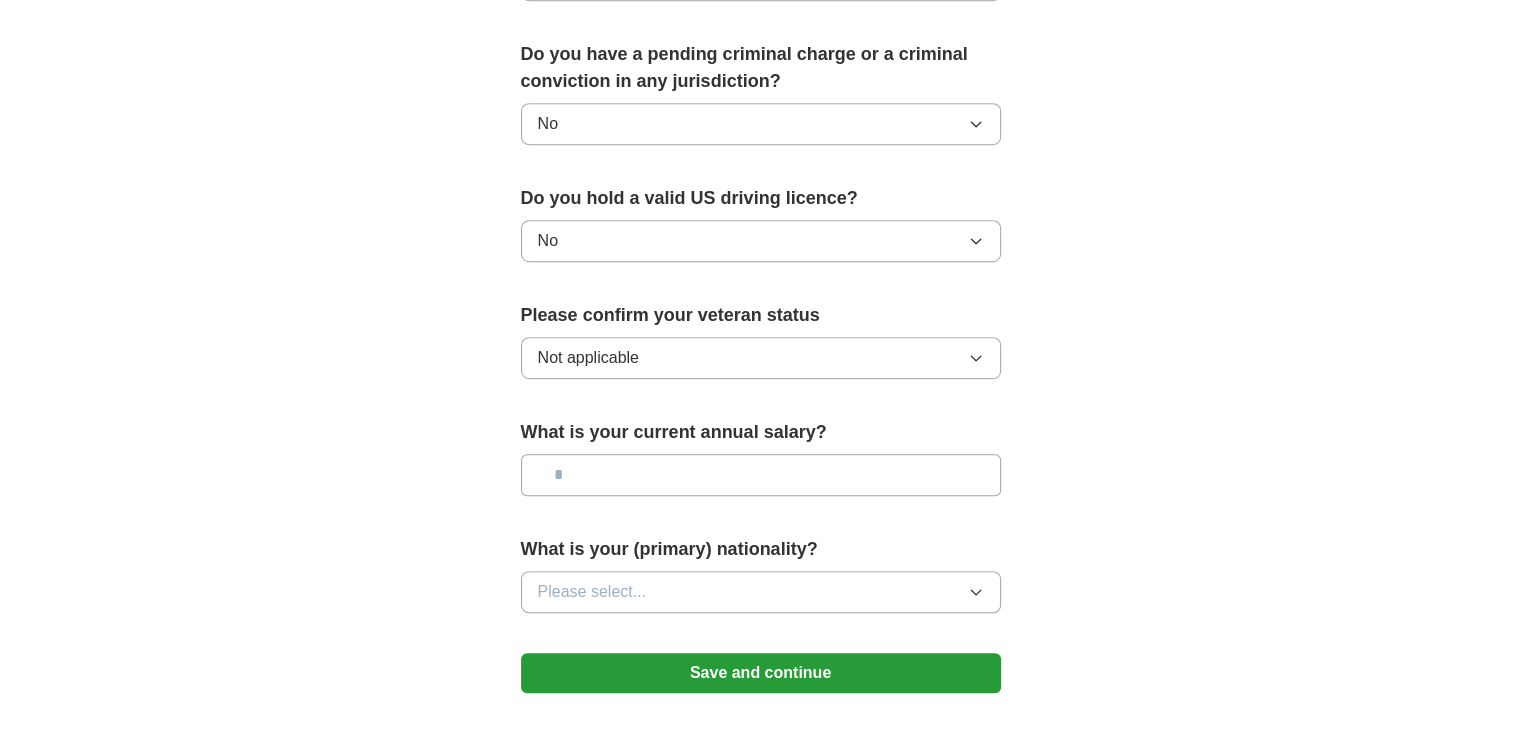 scroll, scrollTop: 1124, scrollLeft: 0, axis: vertical 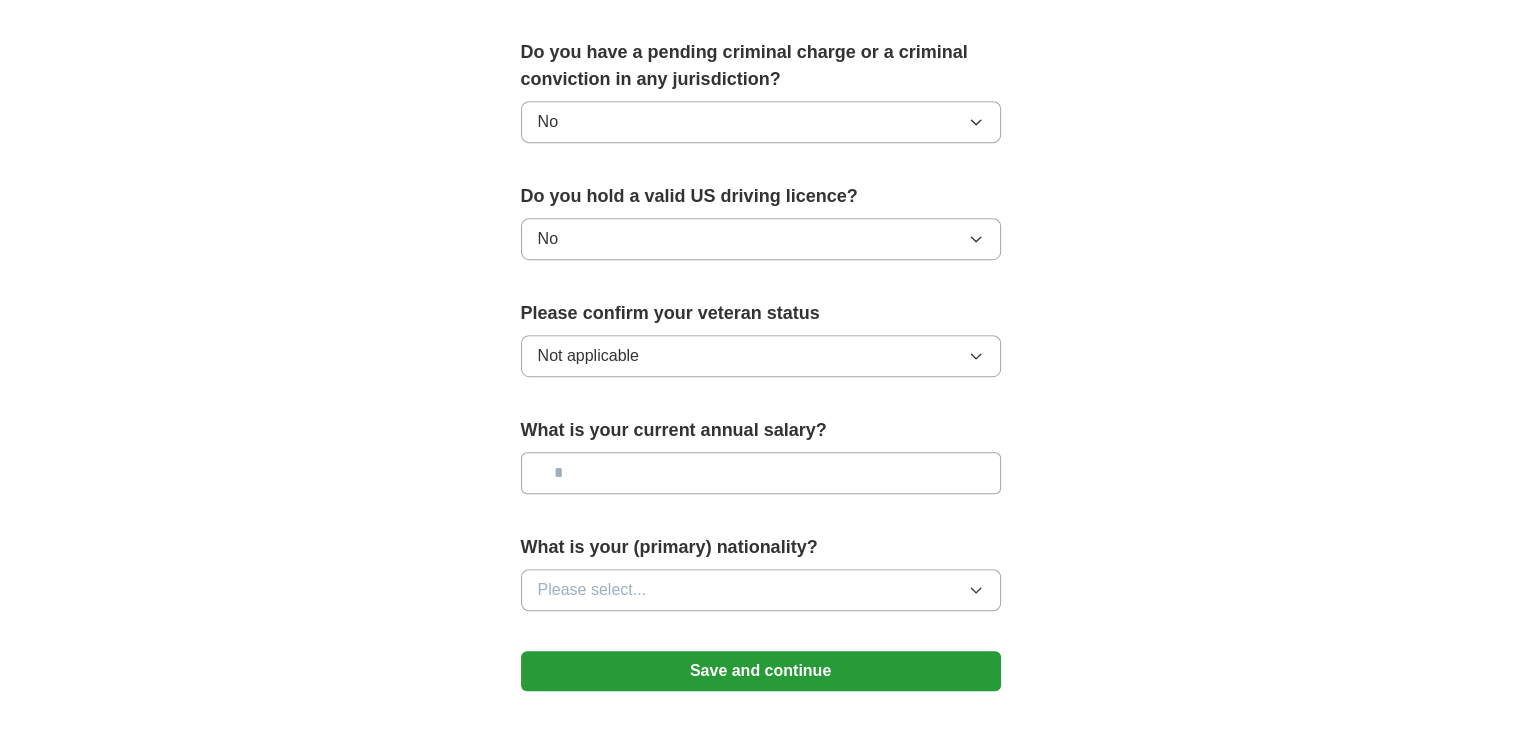 click on "Please select..." at bounding box center (761, 590) 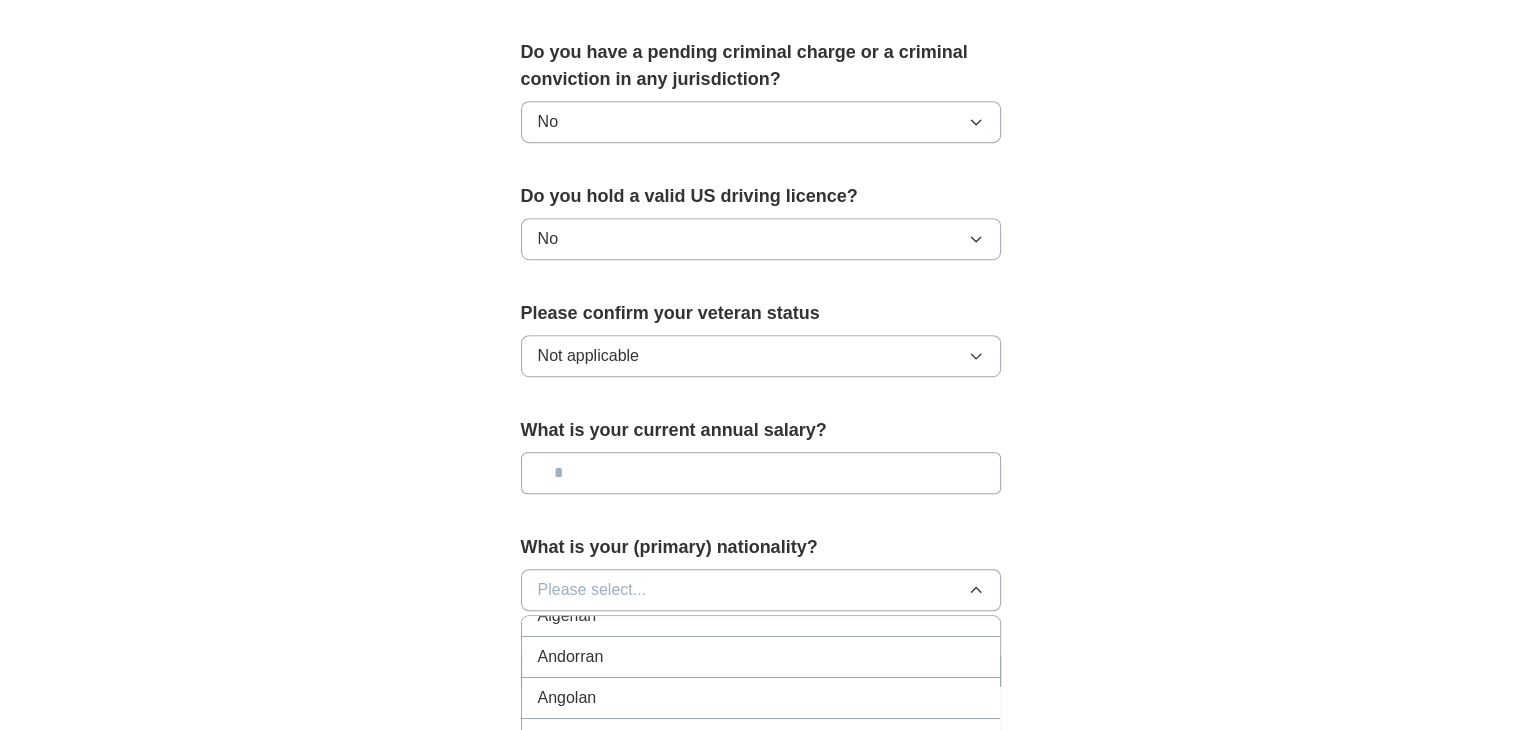 scroll, scrollTop: 196, scrollLeft: 0, axis: vertical 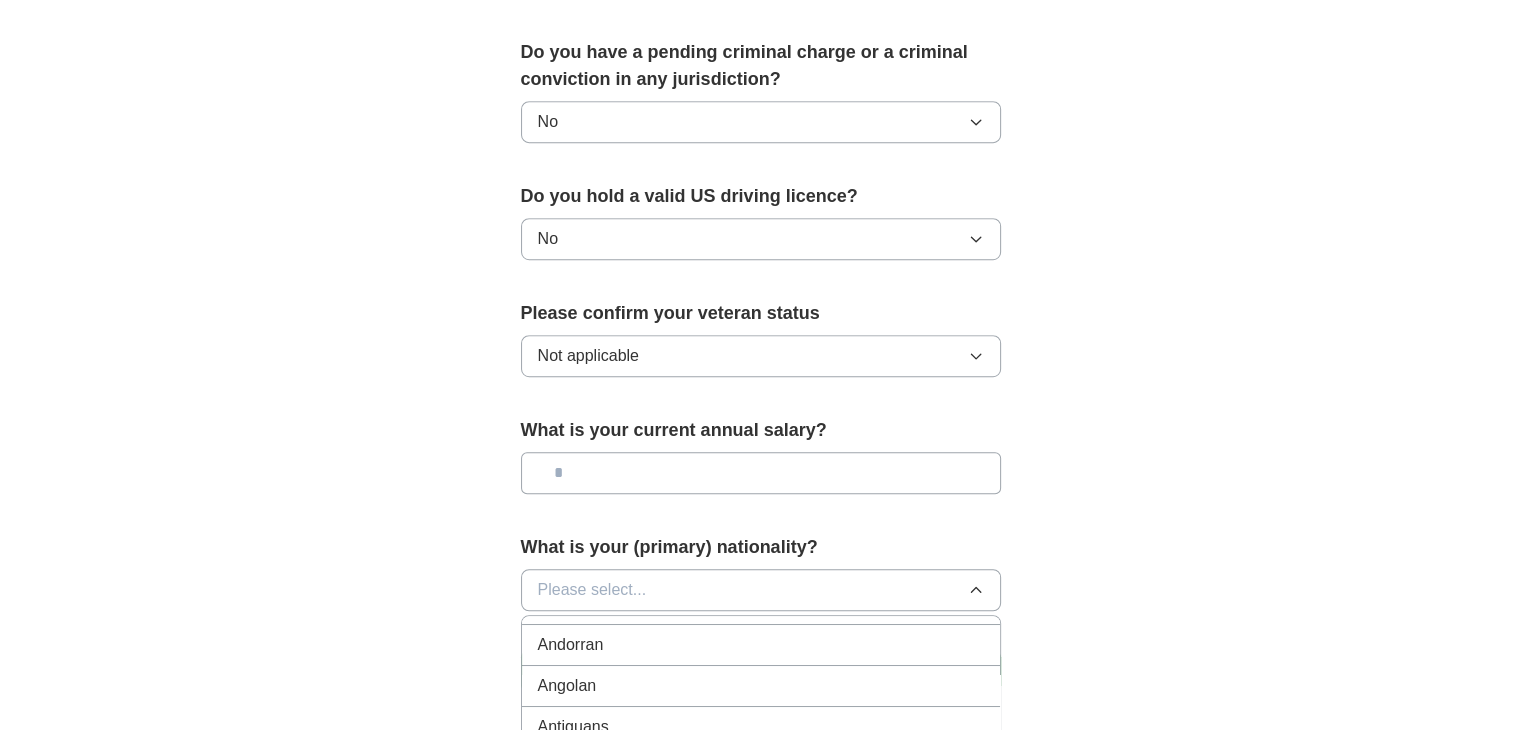 type 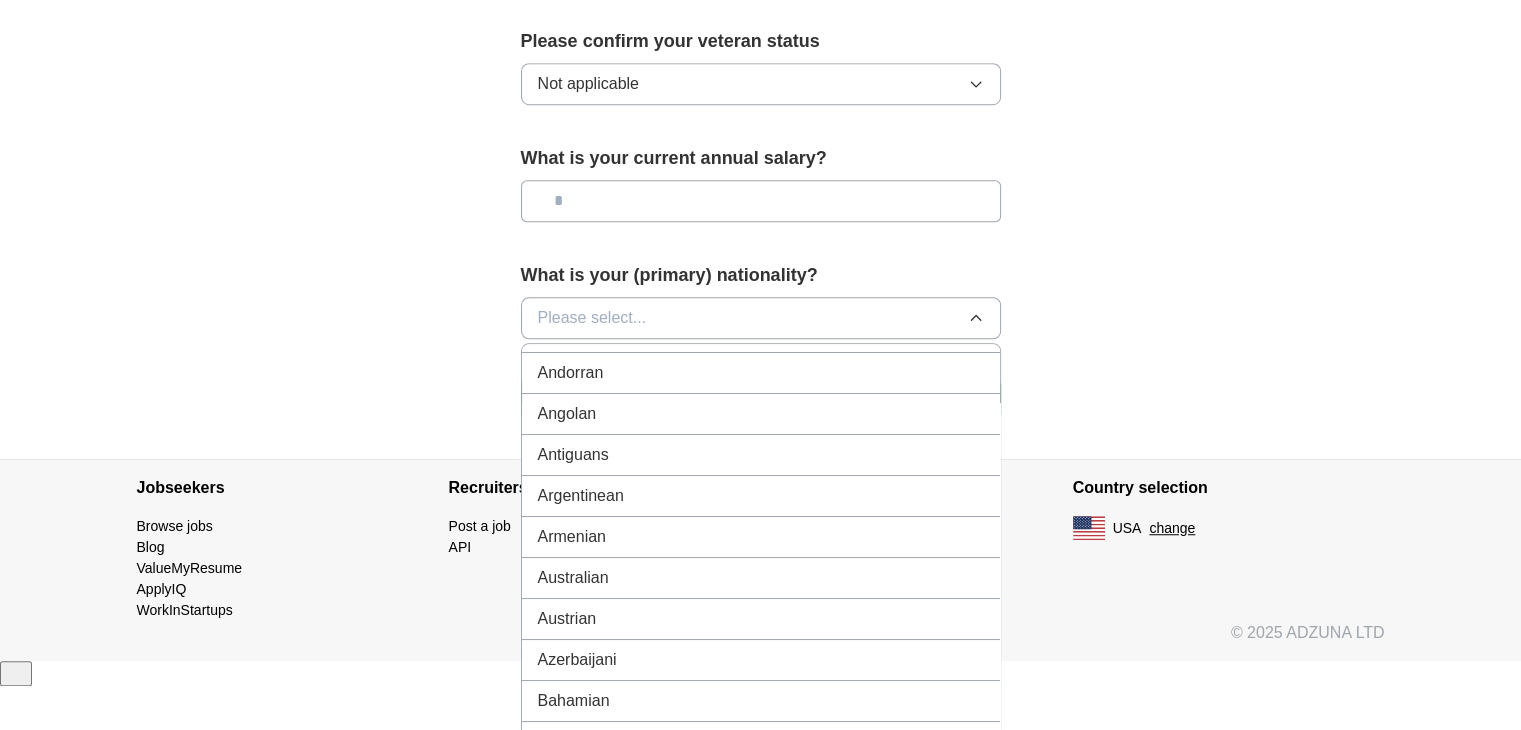 scroll, scrollTop: 1321, scrollLeft: 0, axis: vertical 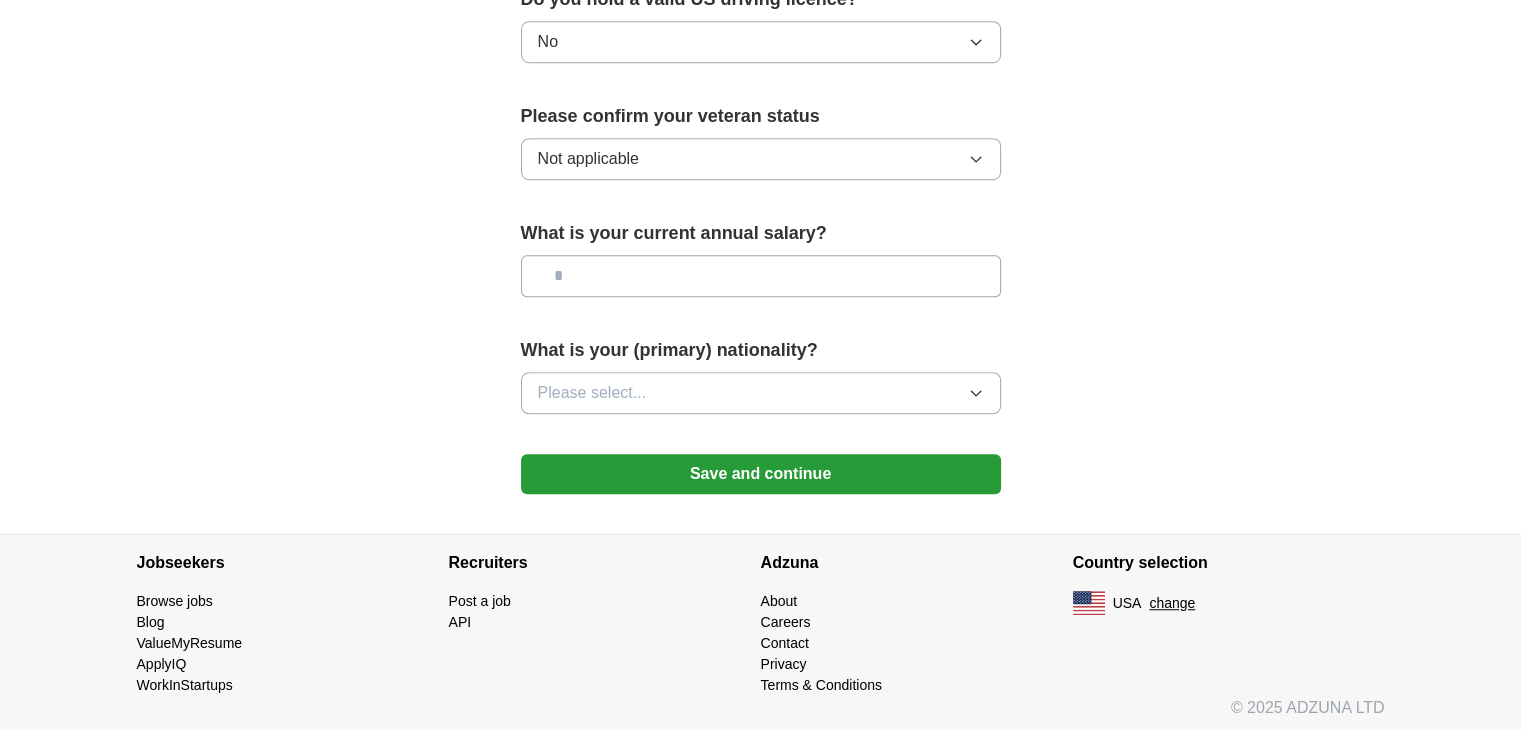 click on "**********" at bounding box center (761, -363) 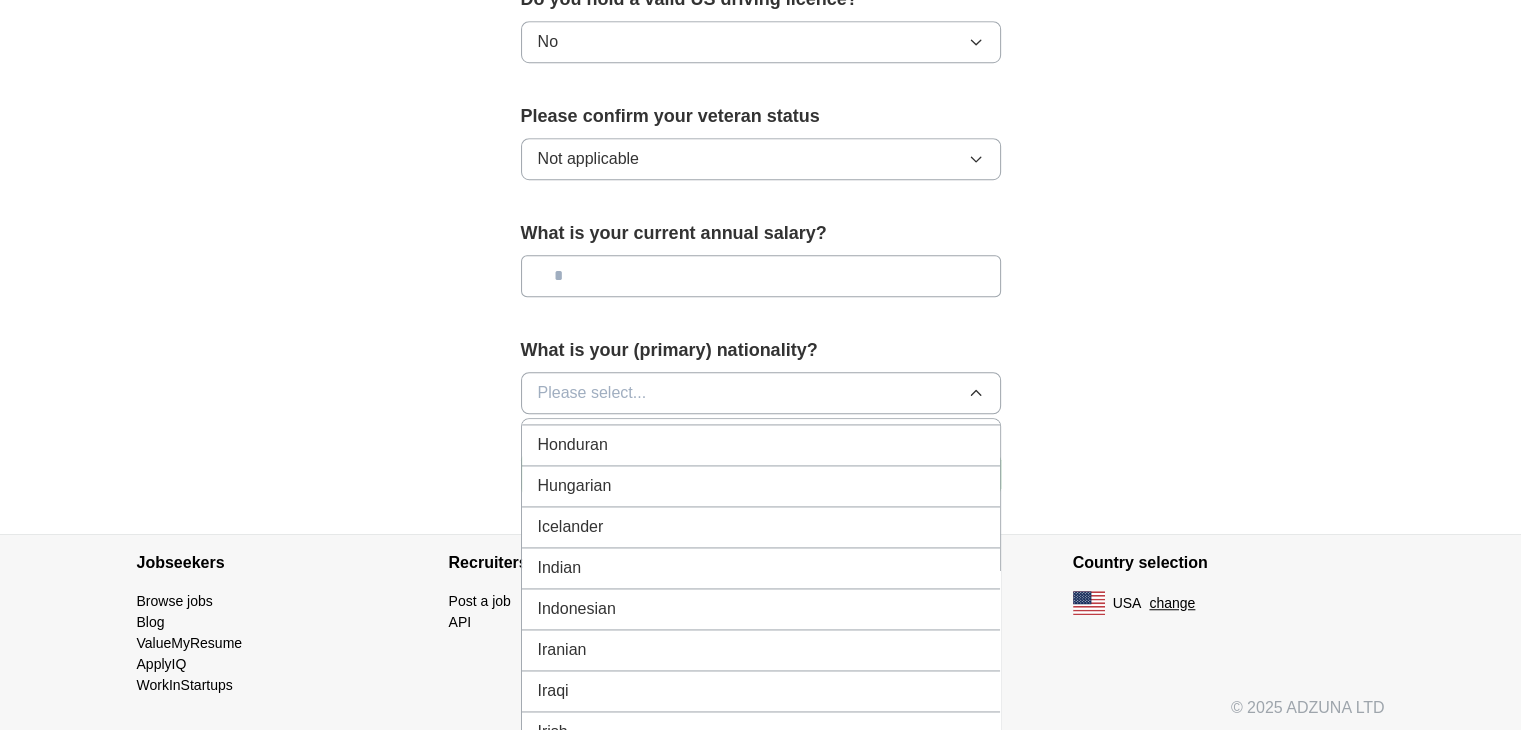 scroll, scrollTop: 3148, scrollLeft: 0, axis: vertical 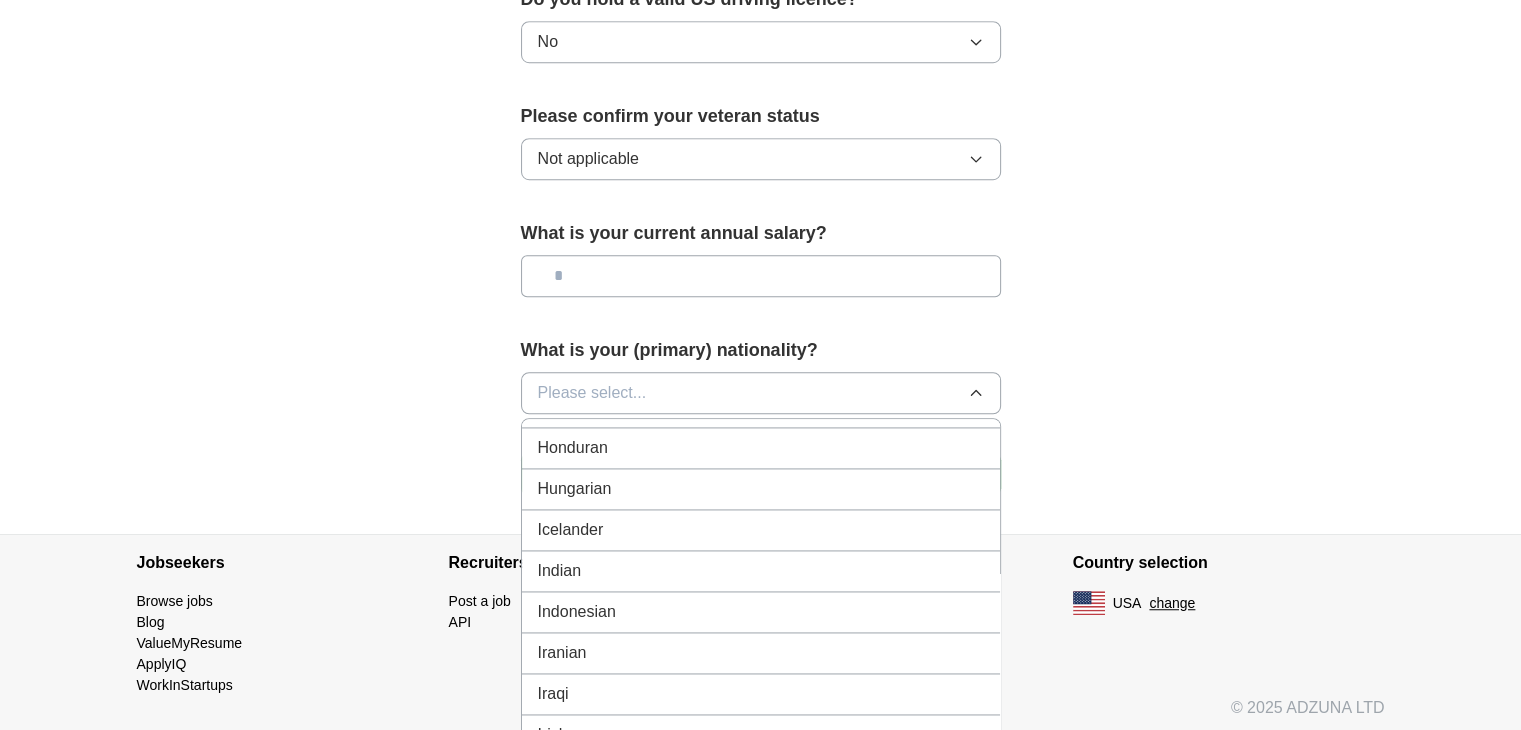 click on "Indian" at bounding box center (761, 571) 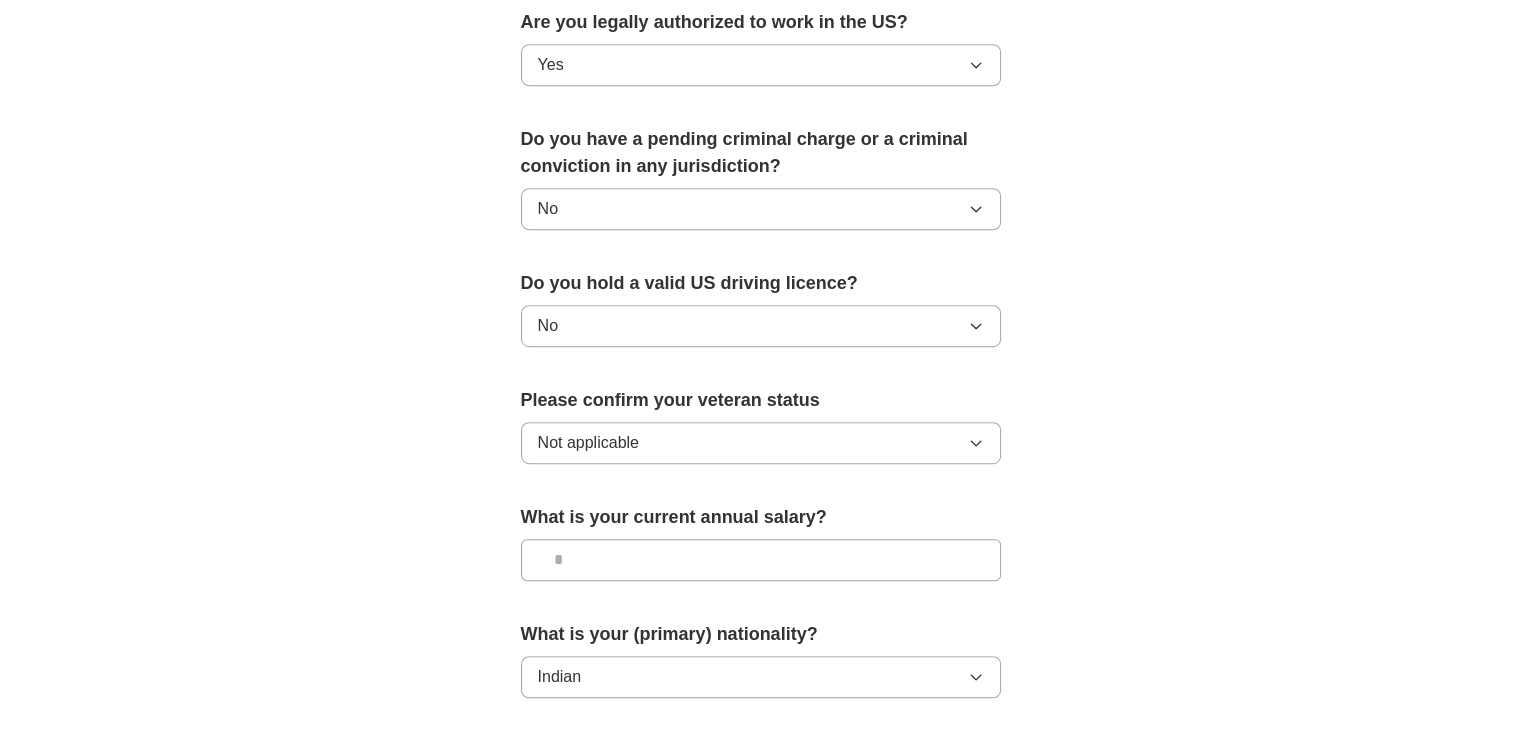 scroll, scrollTop: 1033, scrollLeft: 0, axis: vertical 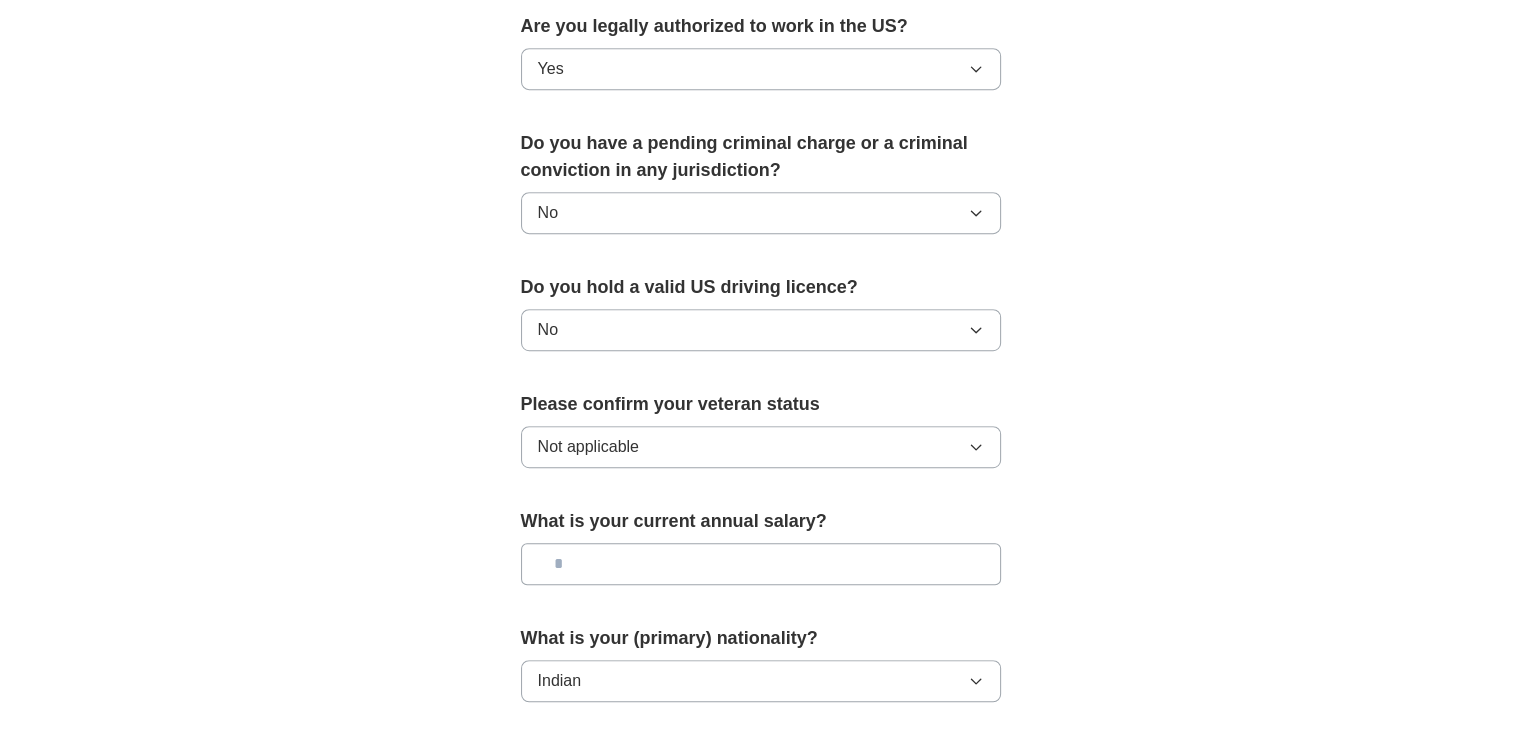 click on "Not applicable" at bounding box center [761, 447] 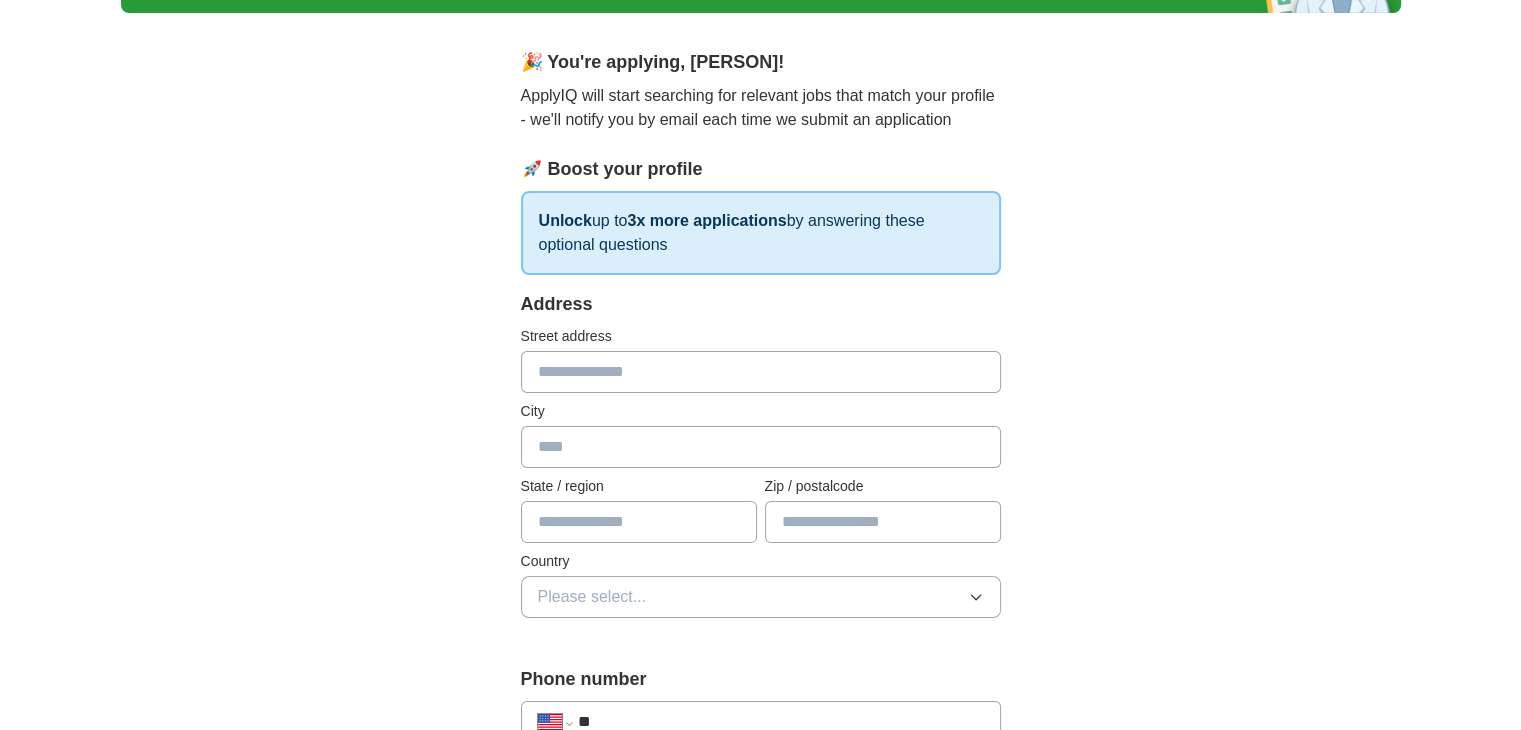 scroll, scrollTop: 148, scrollLeft: 0, axis: vertical 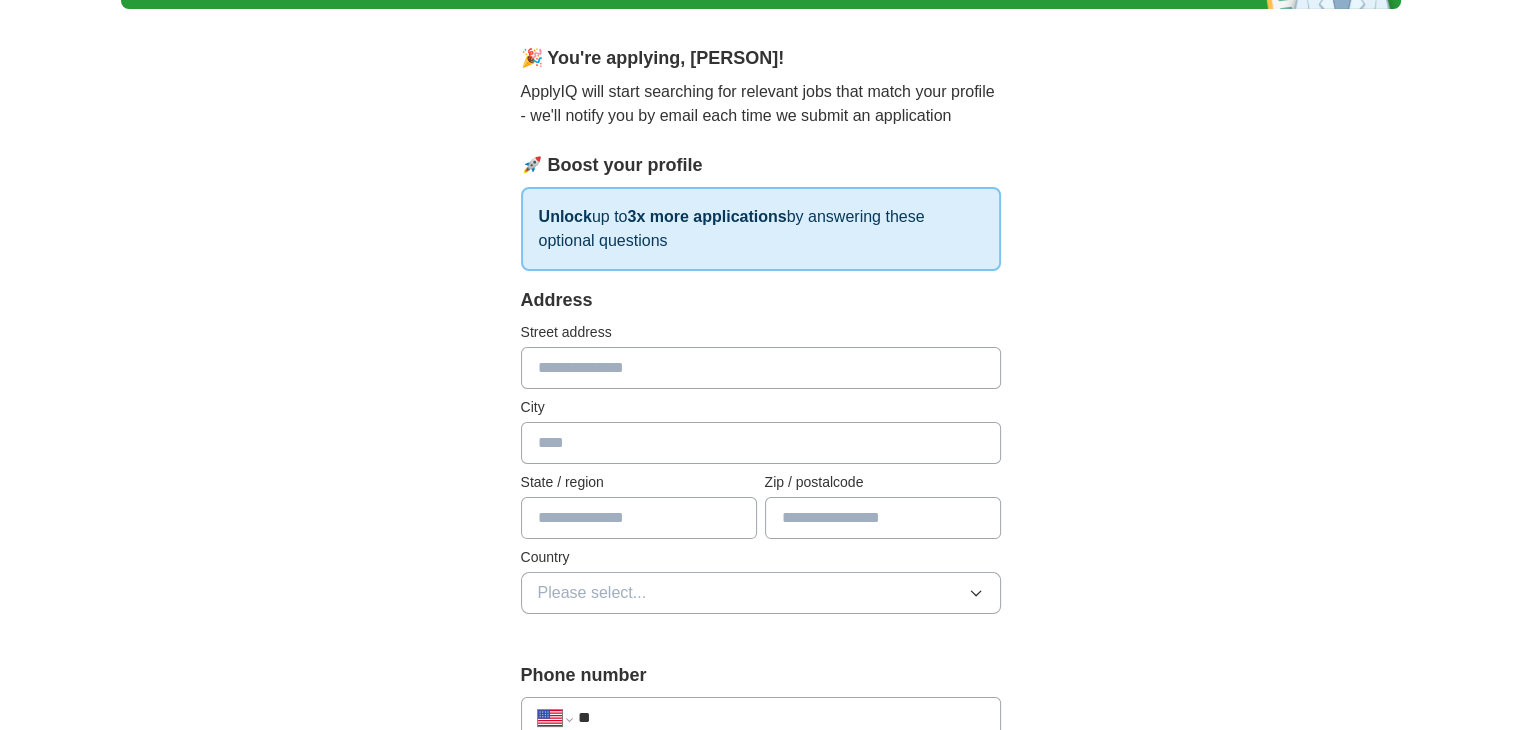 click at bounding box center (761, 368) 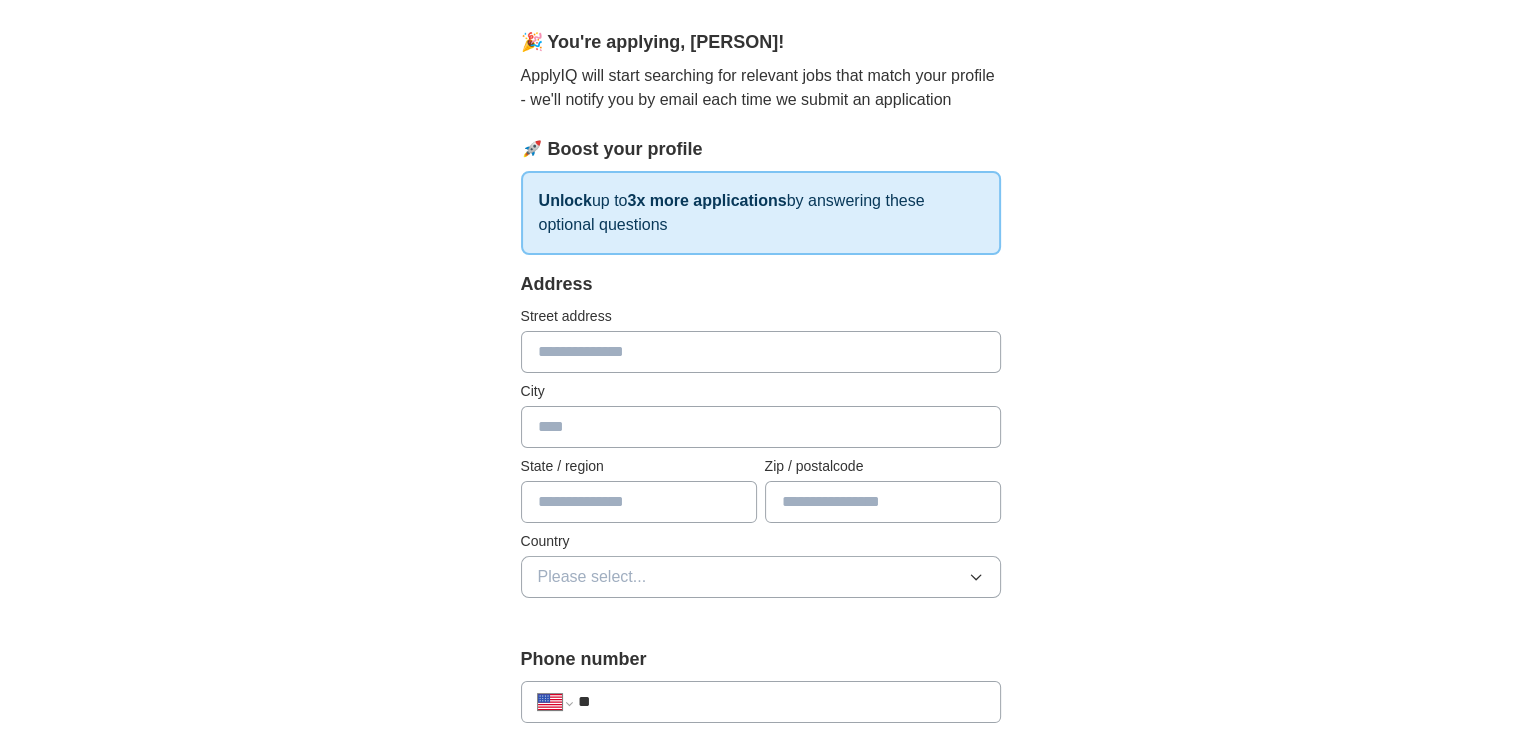 click at bounding box center [761, 352] 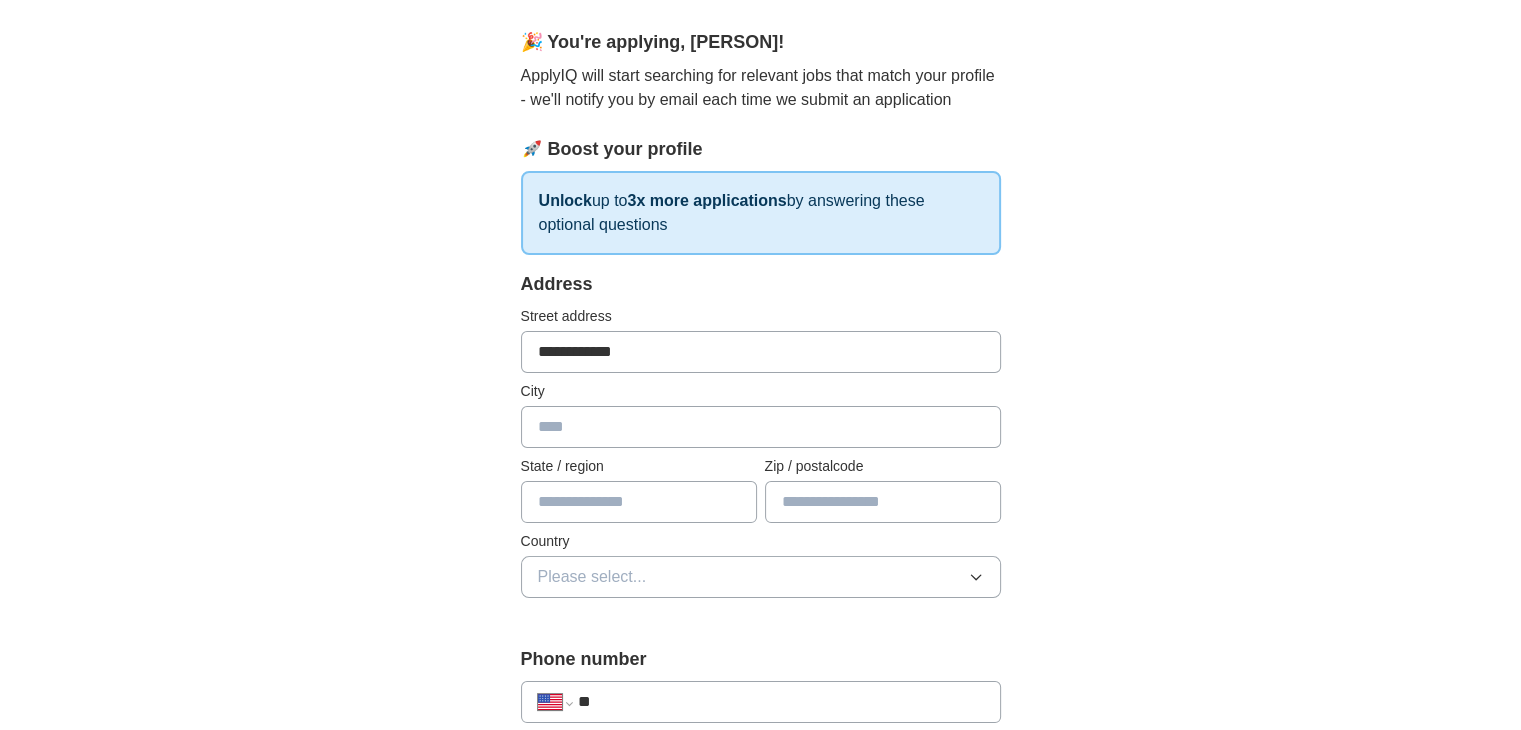 type on "**********" 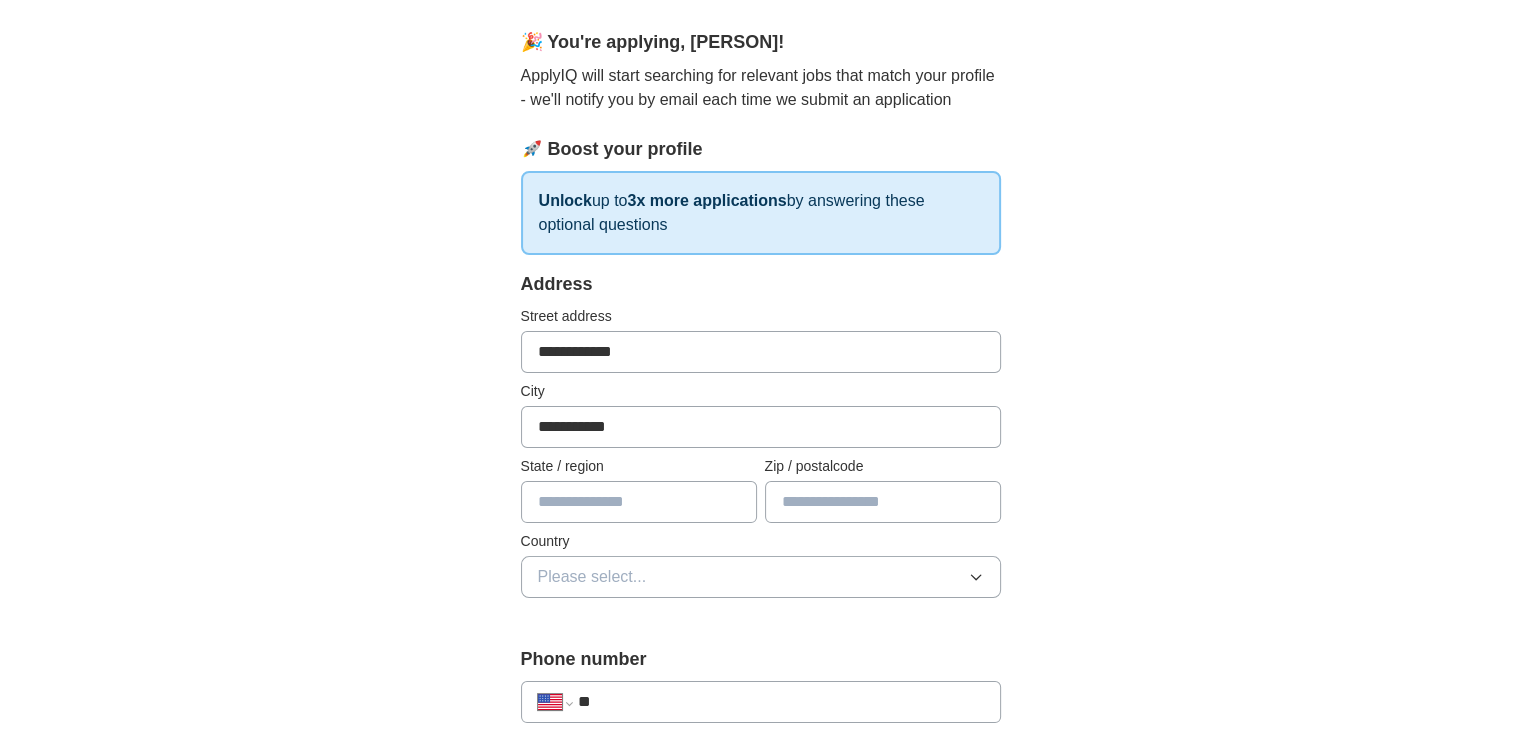 type on "**" 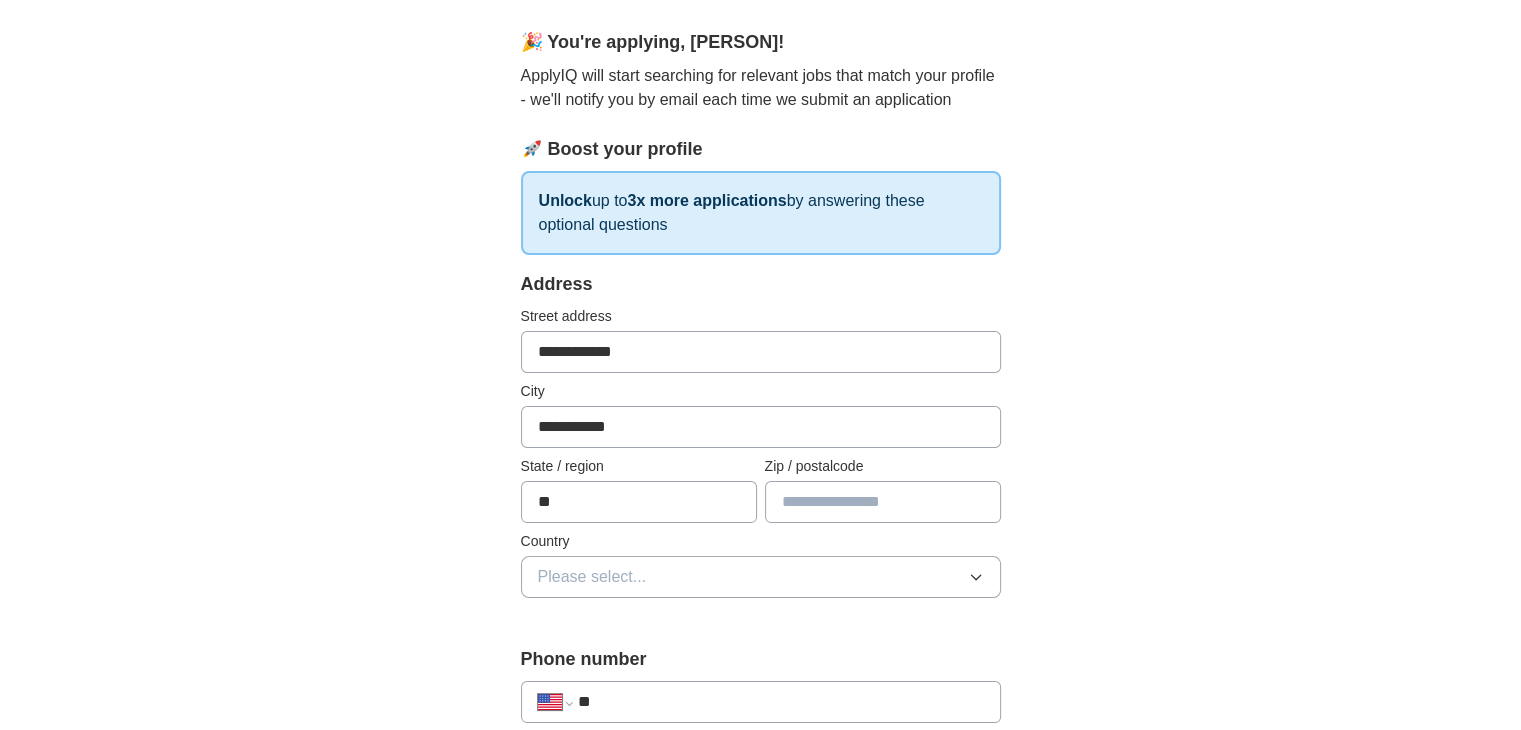 type on "*****" 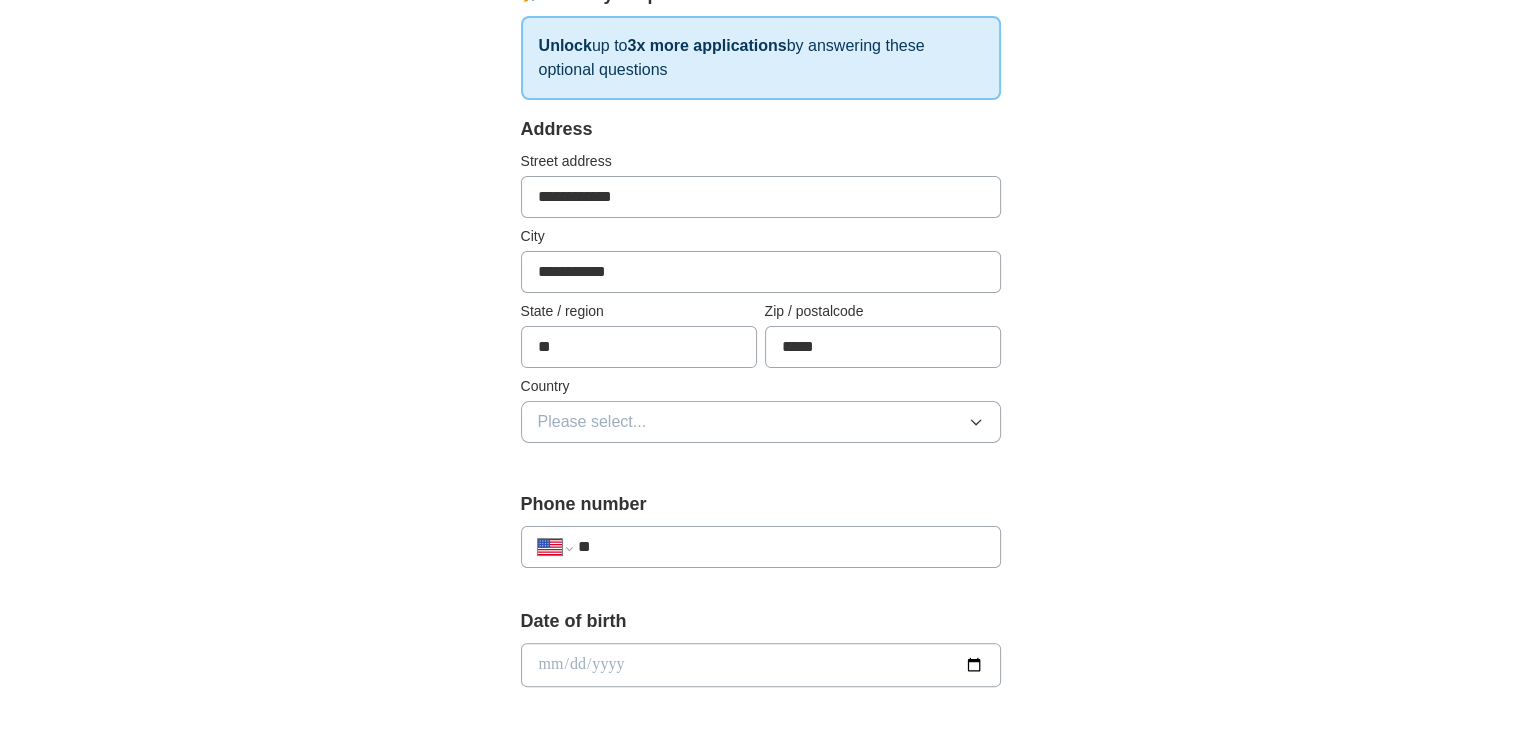 scroll, scrollTop: 320, scrollLeft: 0, axis: vertical 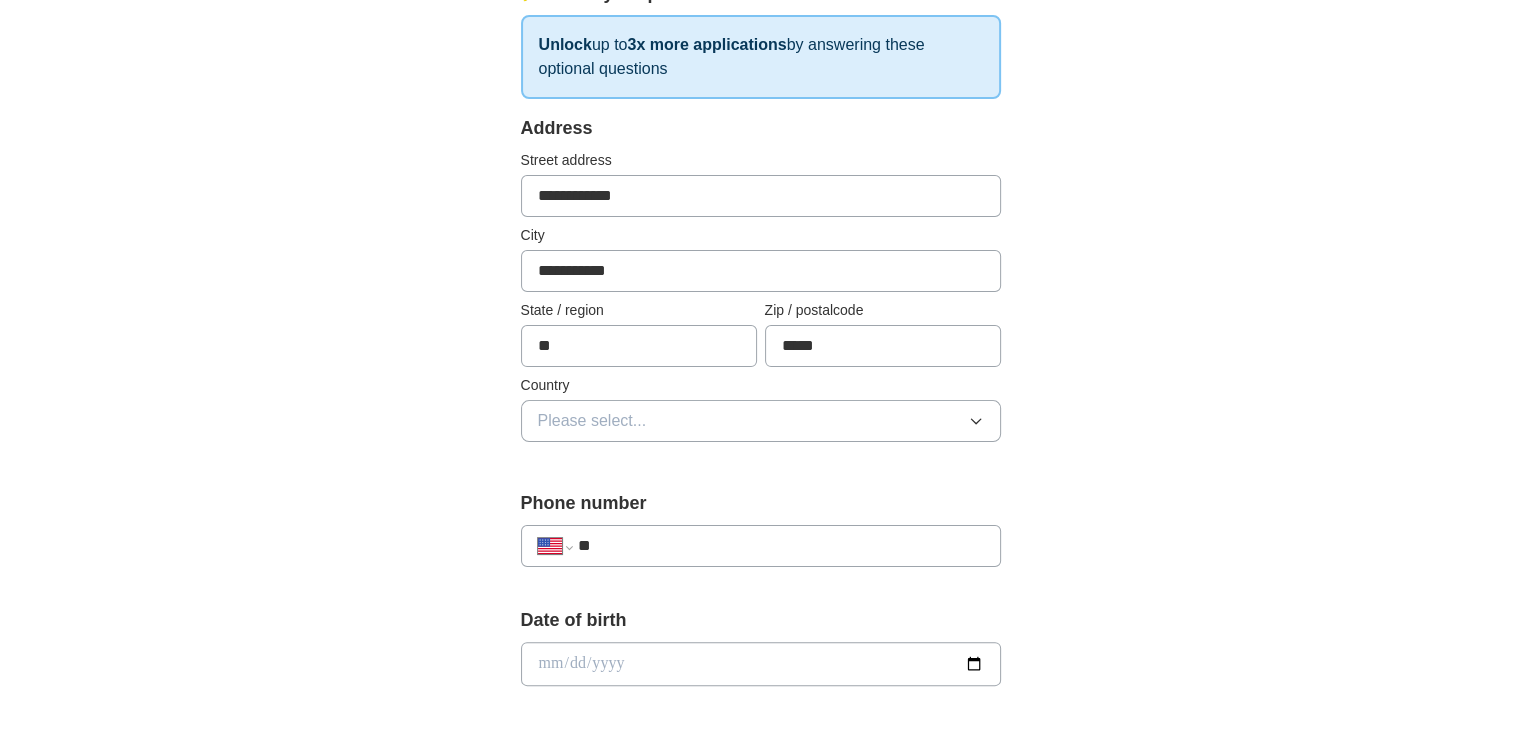click on "**" at bounding box center (780, 546) 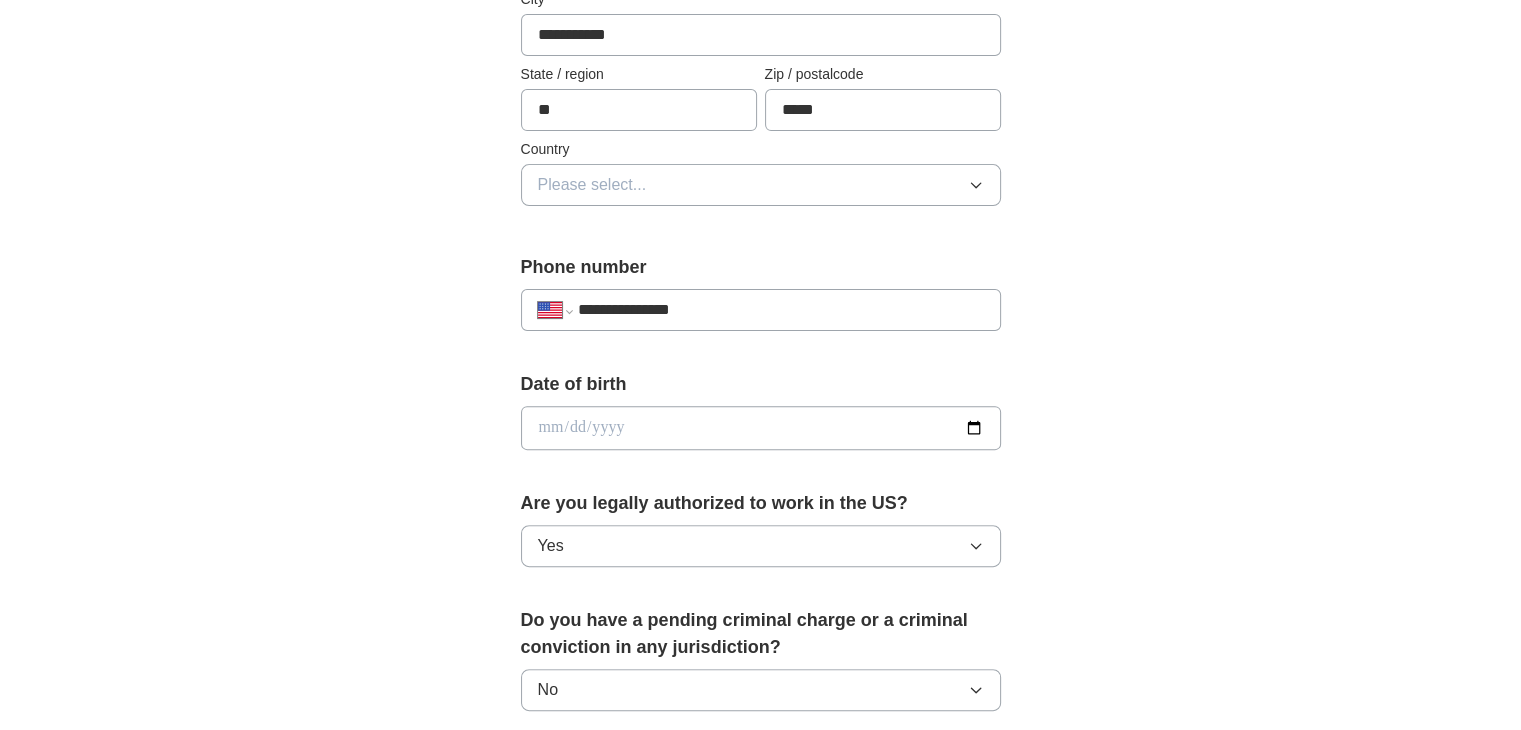 scroll, scrollTop: 615, scrollLeft: 0, axis: vertical 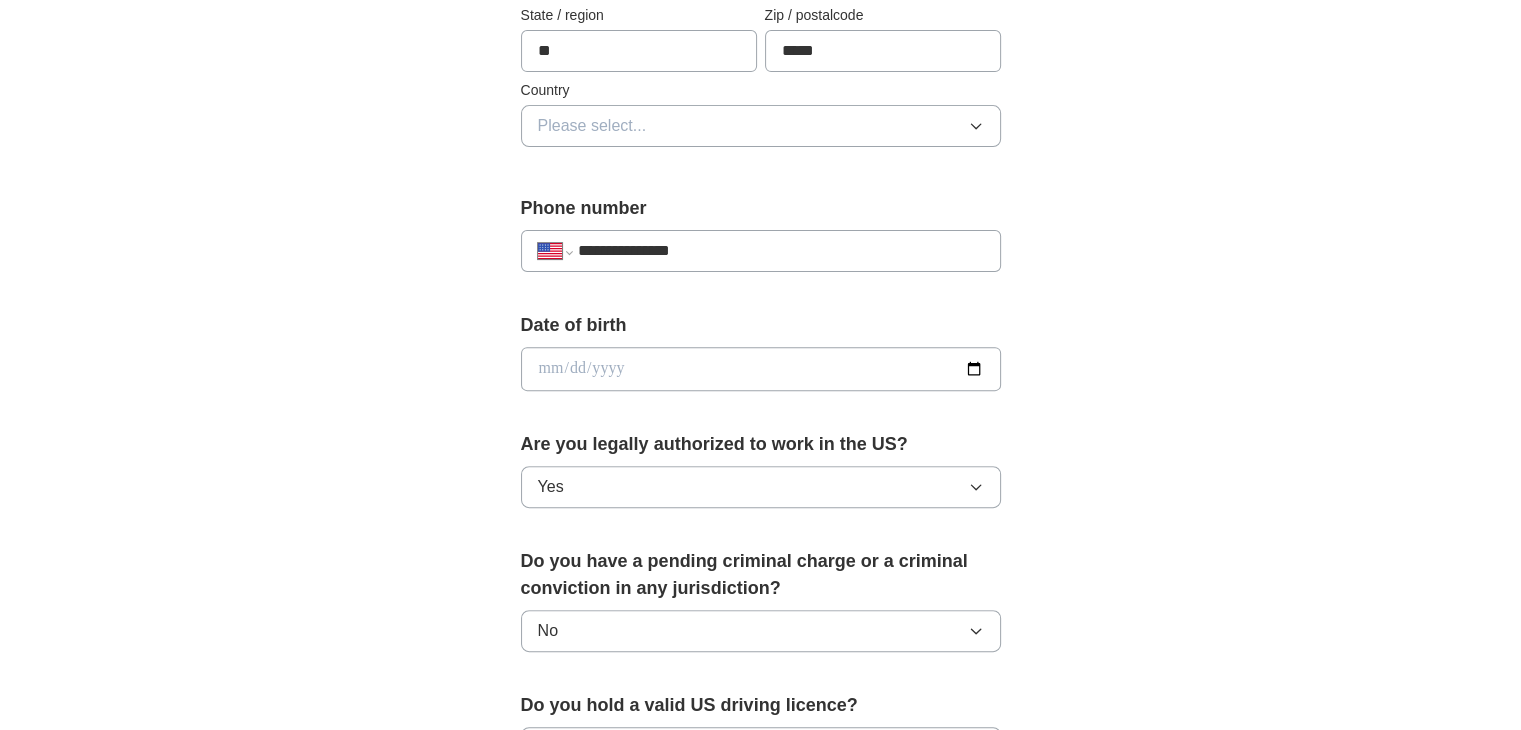 type on "**********" 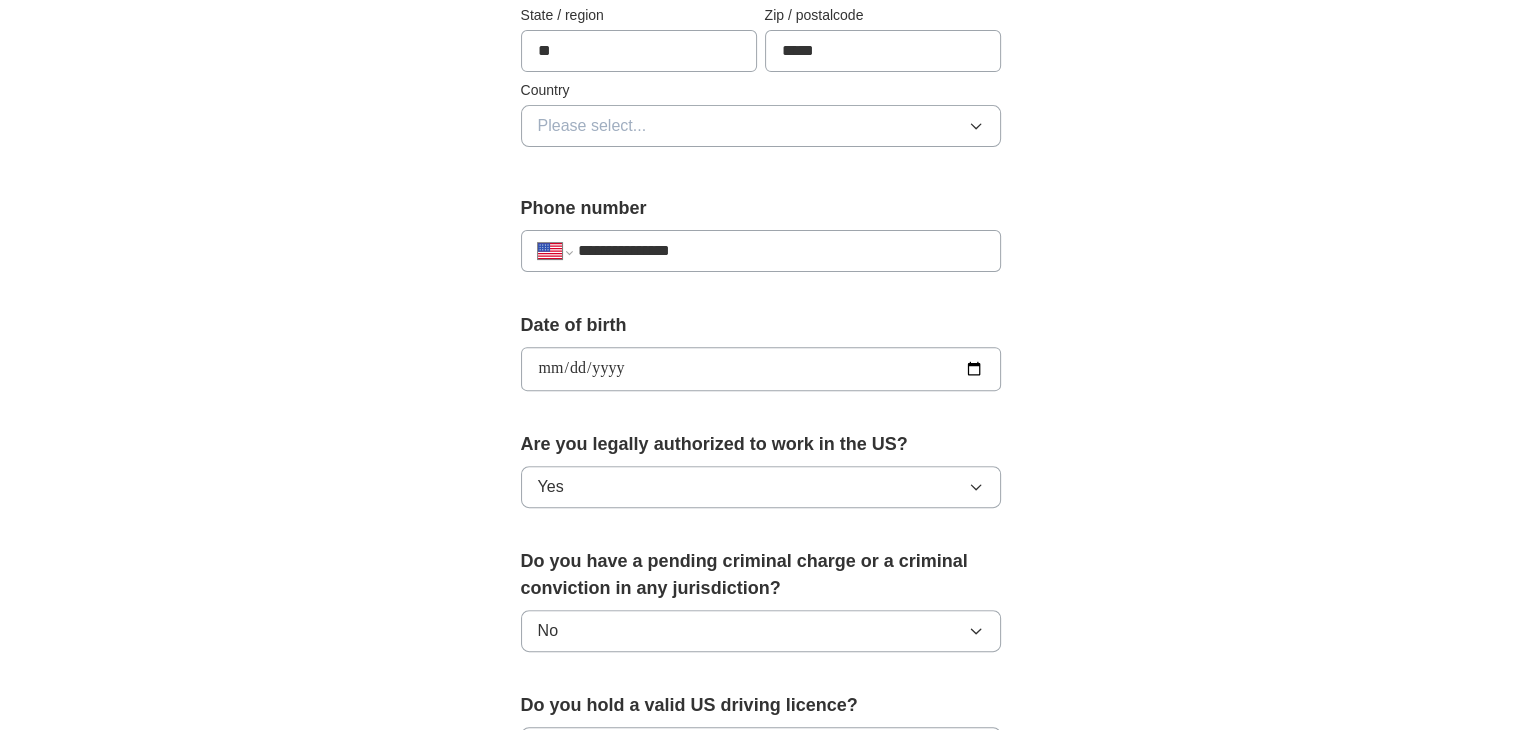 type on "**********" 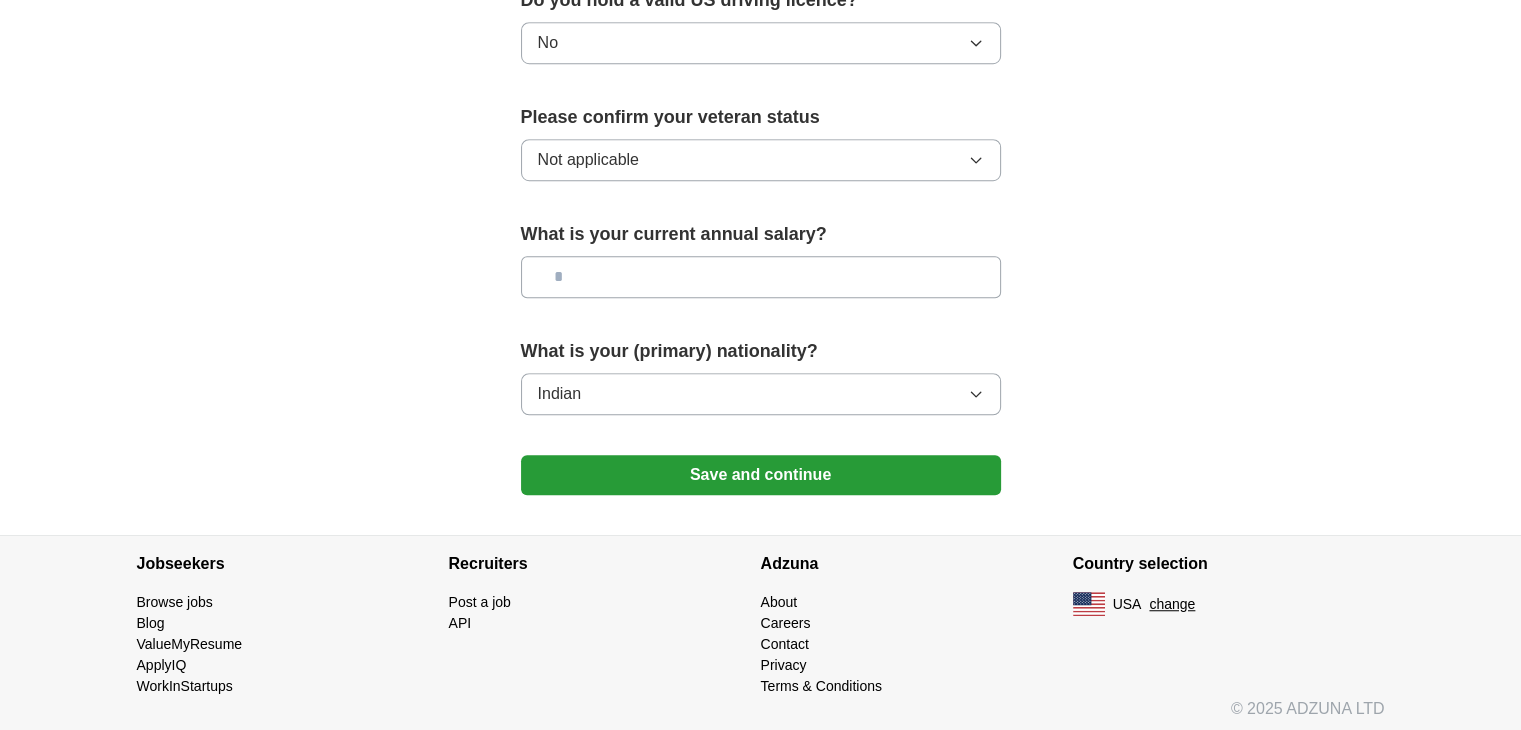 scroll, scrollTop: 1321, scrollLeft: 0, axis: vertical 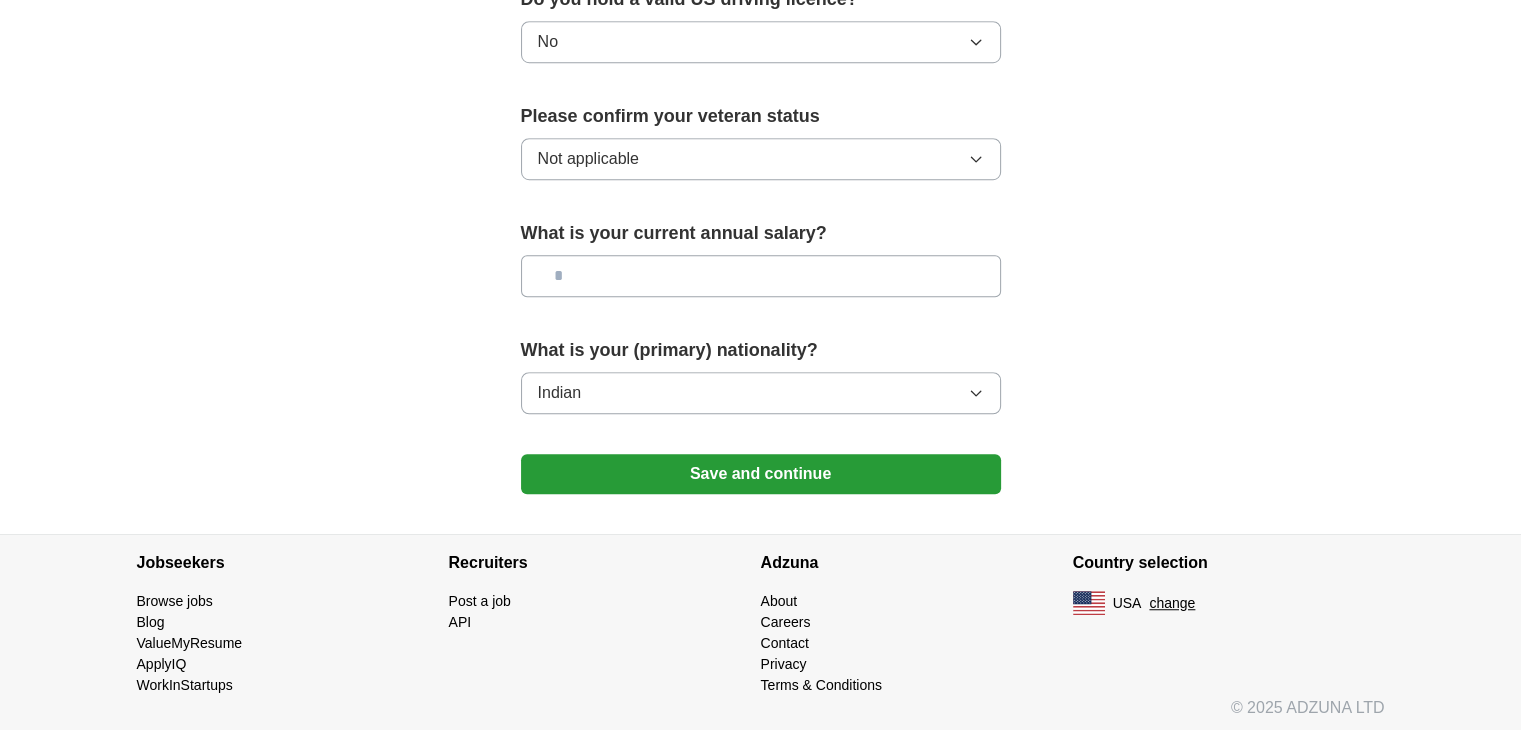 click on "Save and continue" at bounding box center (761, 474) 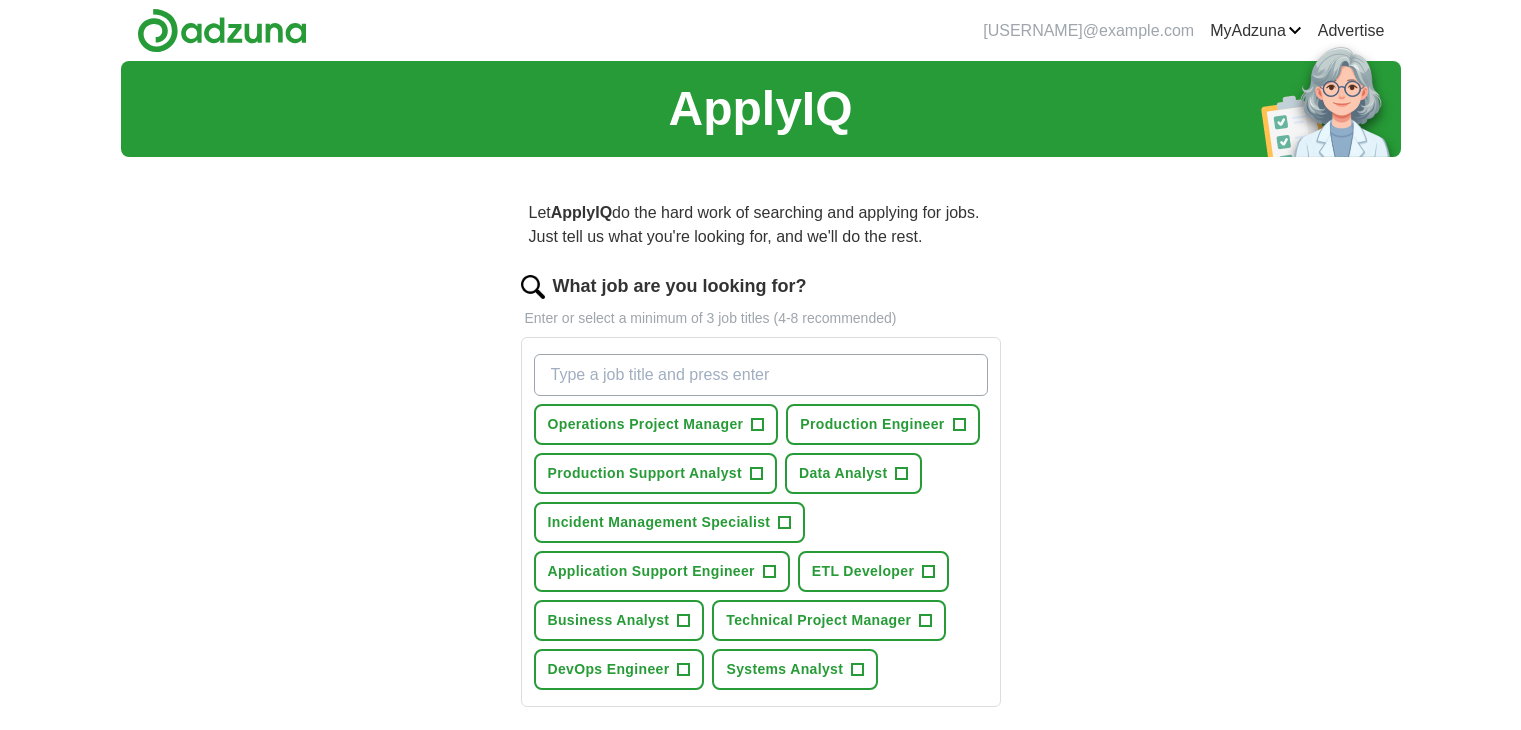 scroll, scrollTop: 0, scrollLeft: 0, axis: both 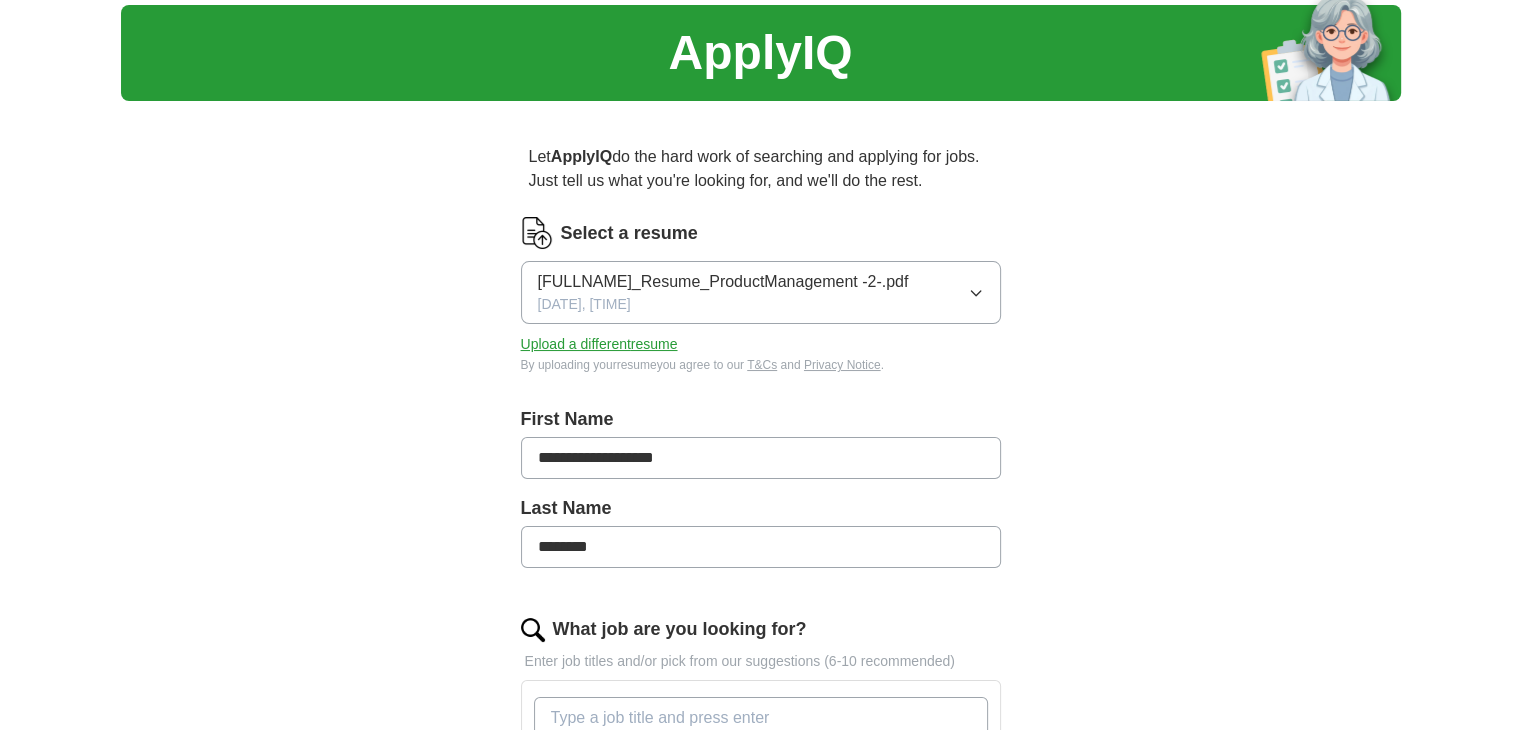 click on "Upload a different  resume" at bounding box center [599, 344] 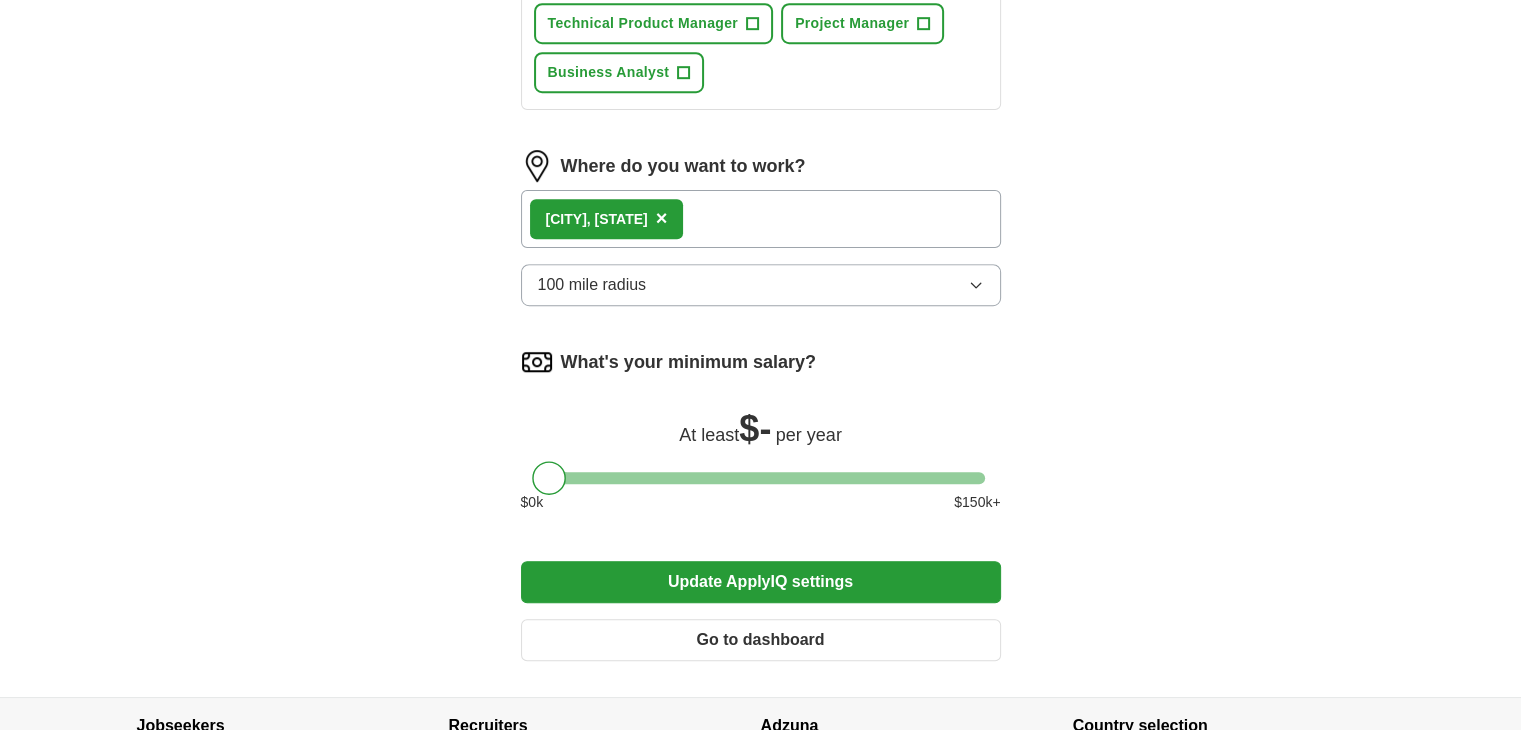 scroll, scrollTop: 1194, scrollLeft: 0, axis: vertical 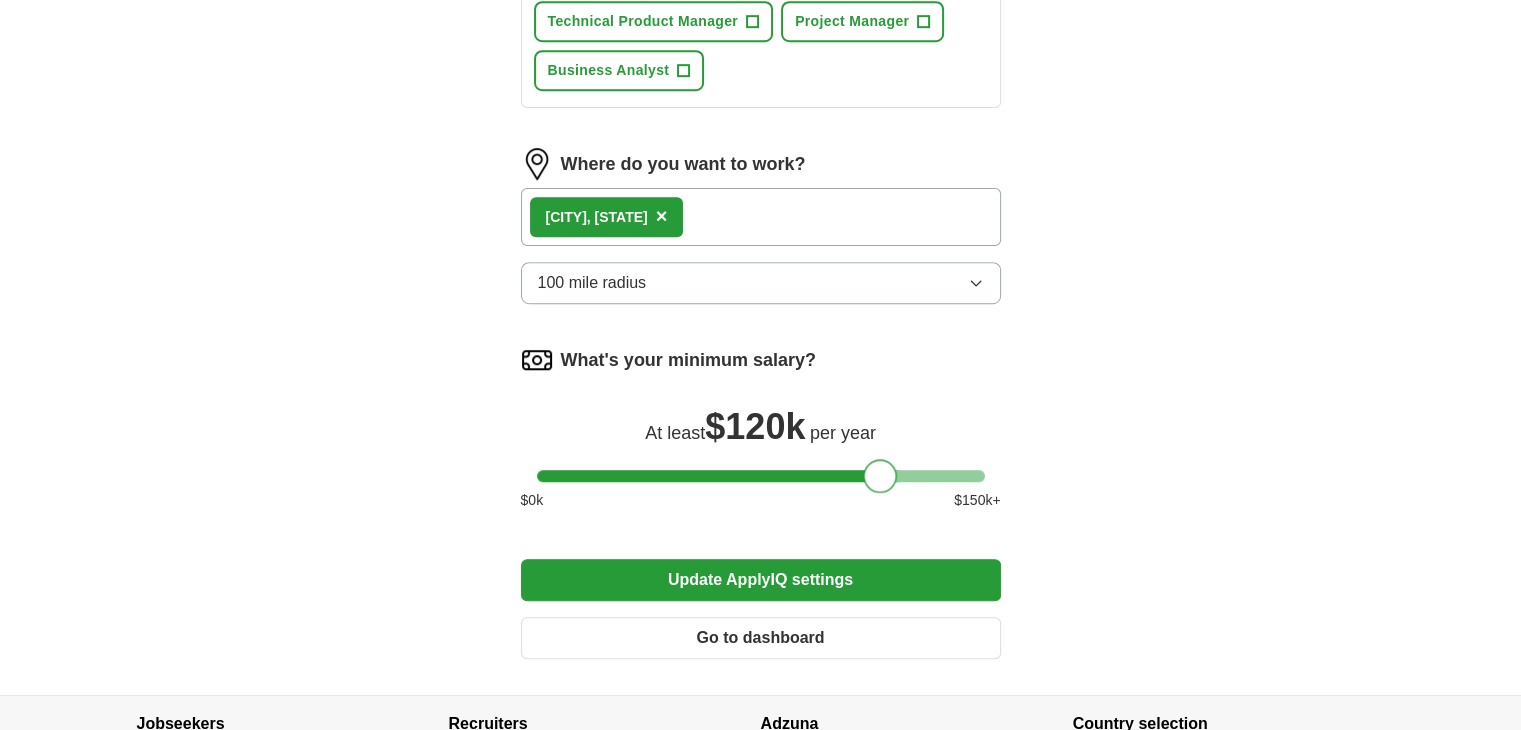 drag, startPoint x: 544, startPoint y: 469, endPoint x: 876, endPoint y: 436, distance: 333.63602 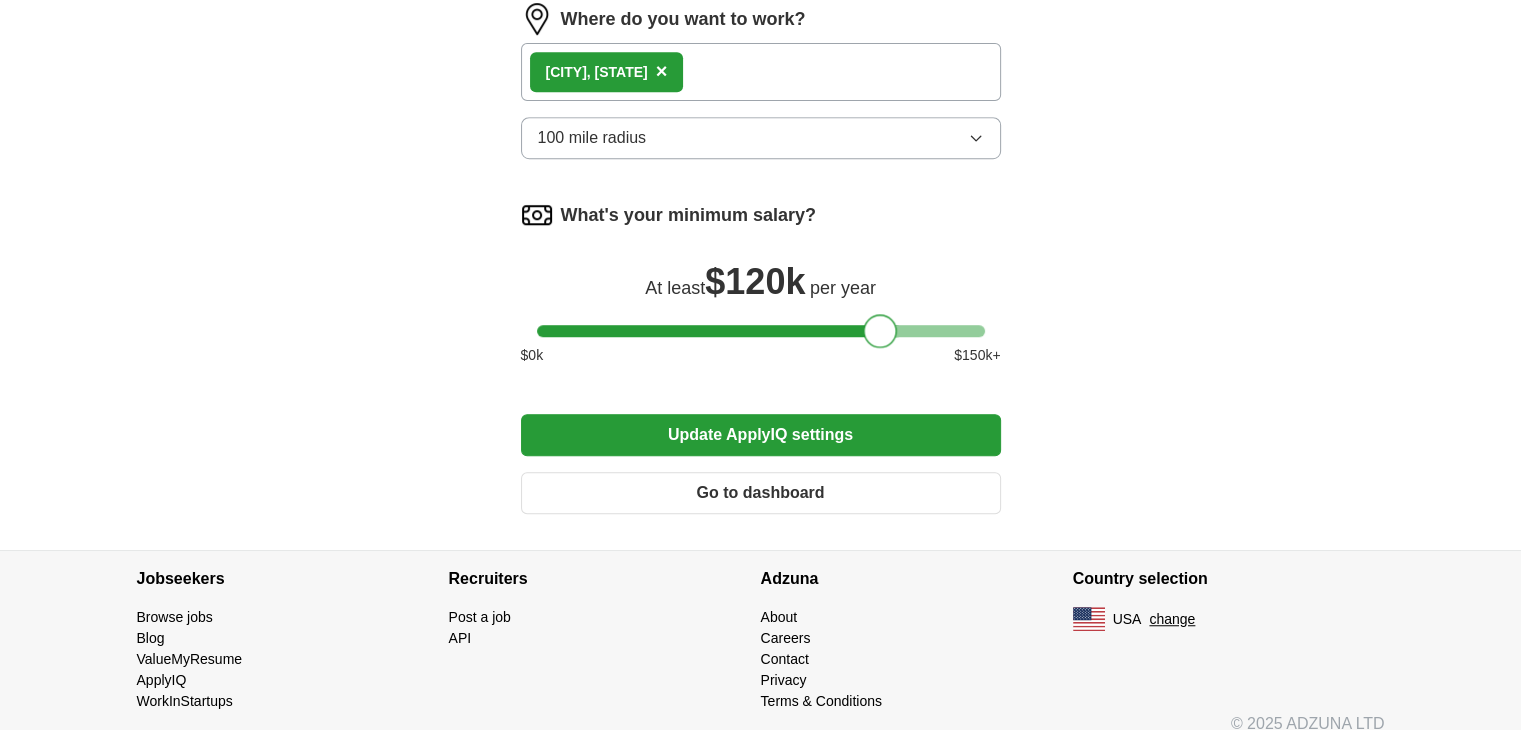 scroll, scrollTop: 1342, scrollLeft: 0, axis: vertical 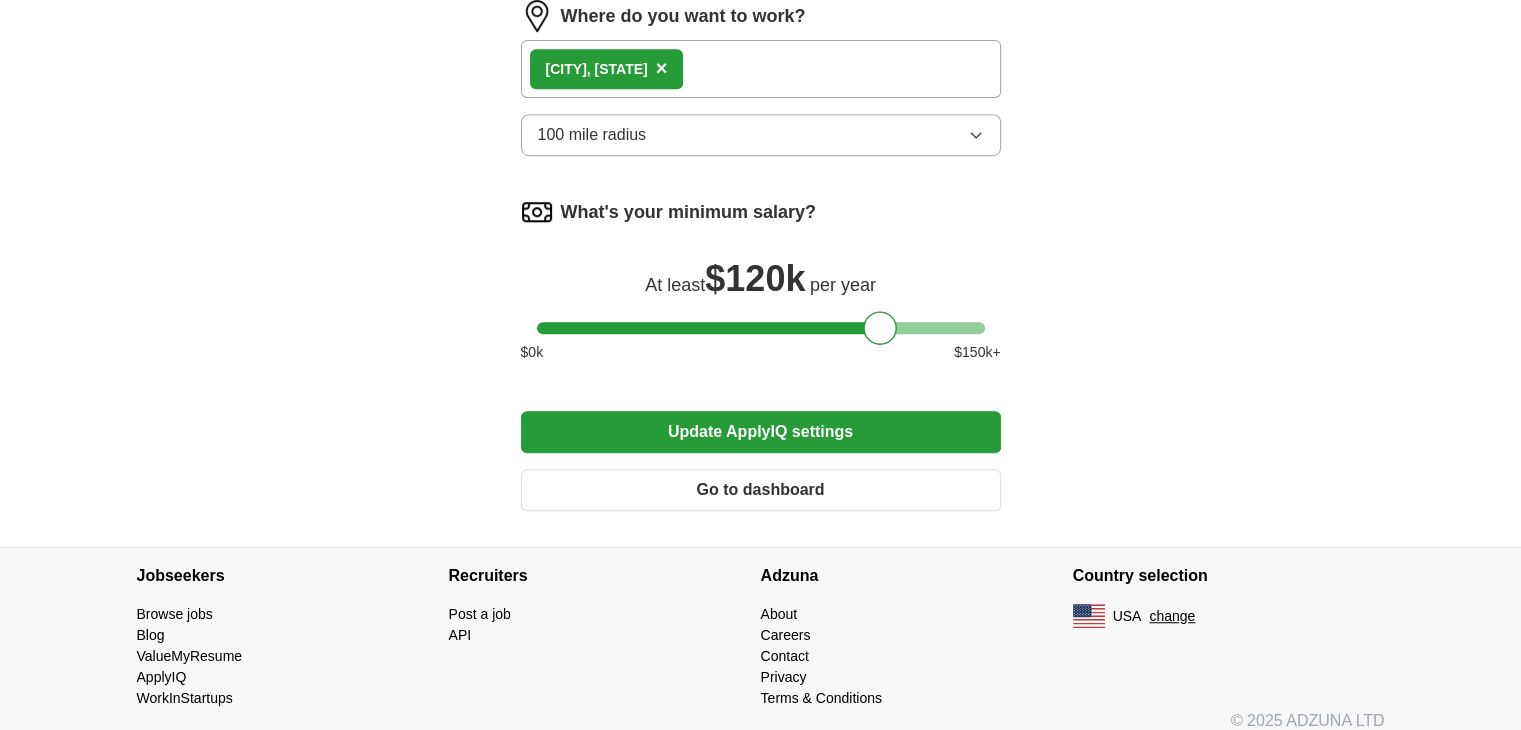 click on "Update ApplyIQ settings" at bounding box center (761, 432) 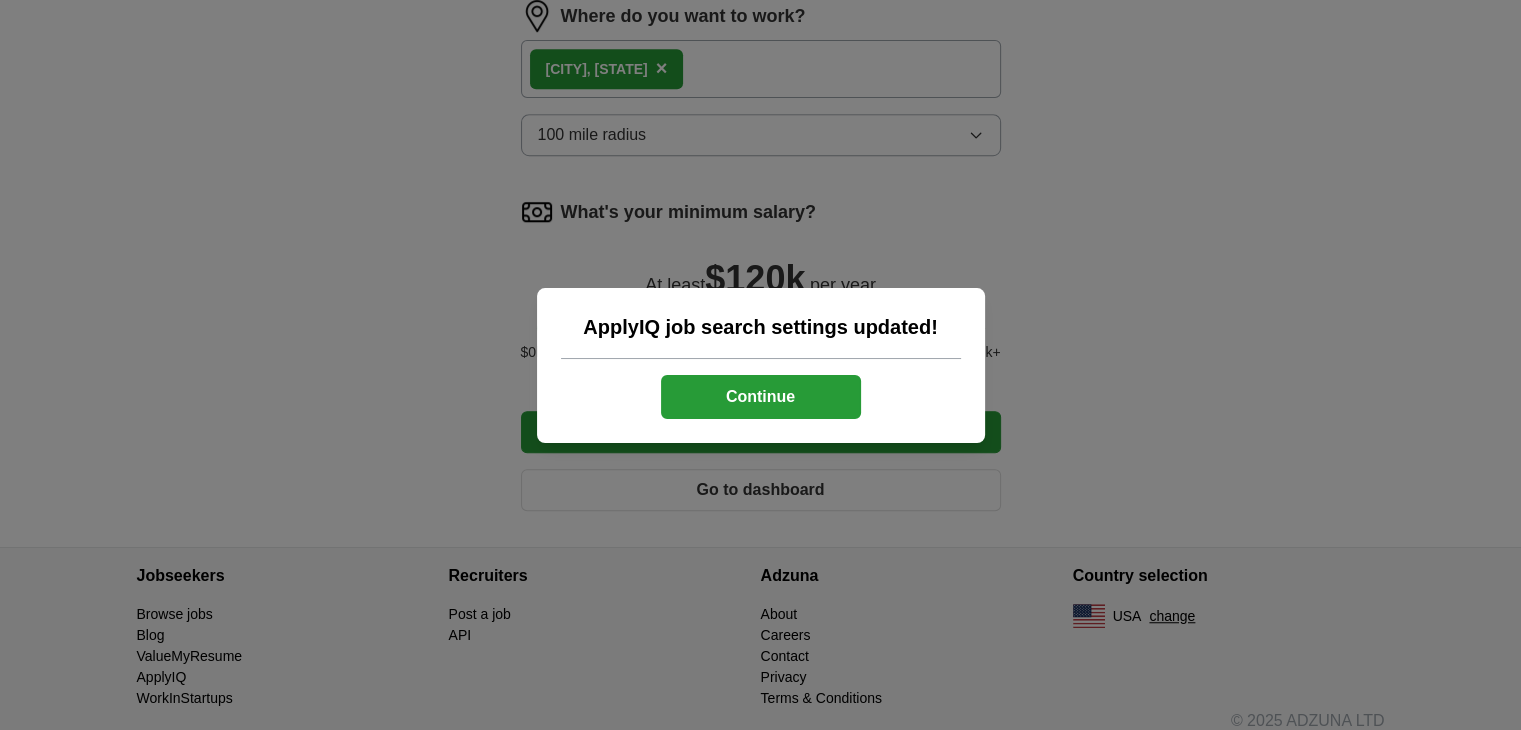 click on "Continue" at bounding box center (761, 397) 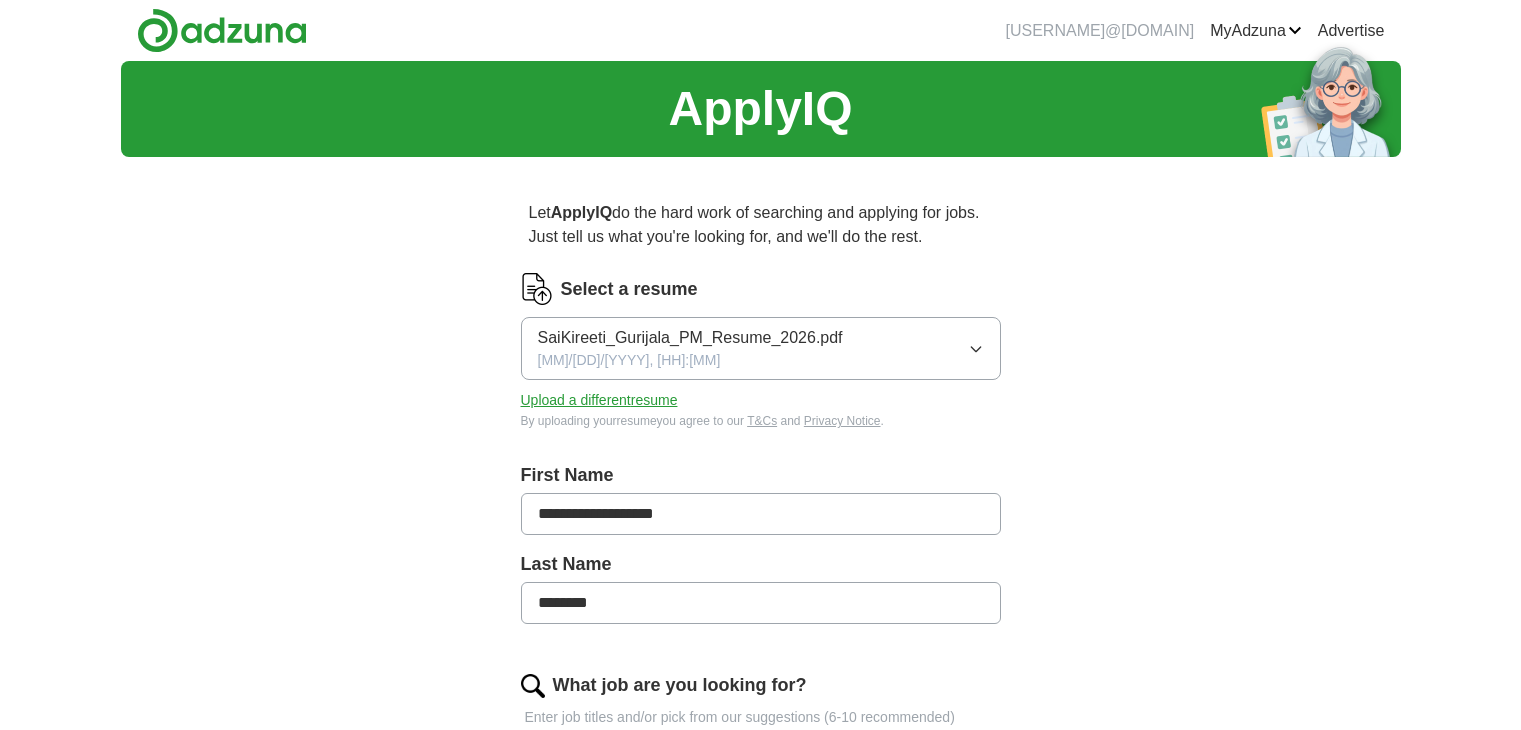 scroll, scrollTop: 0, scrollLeft: 0, axis: both 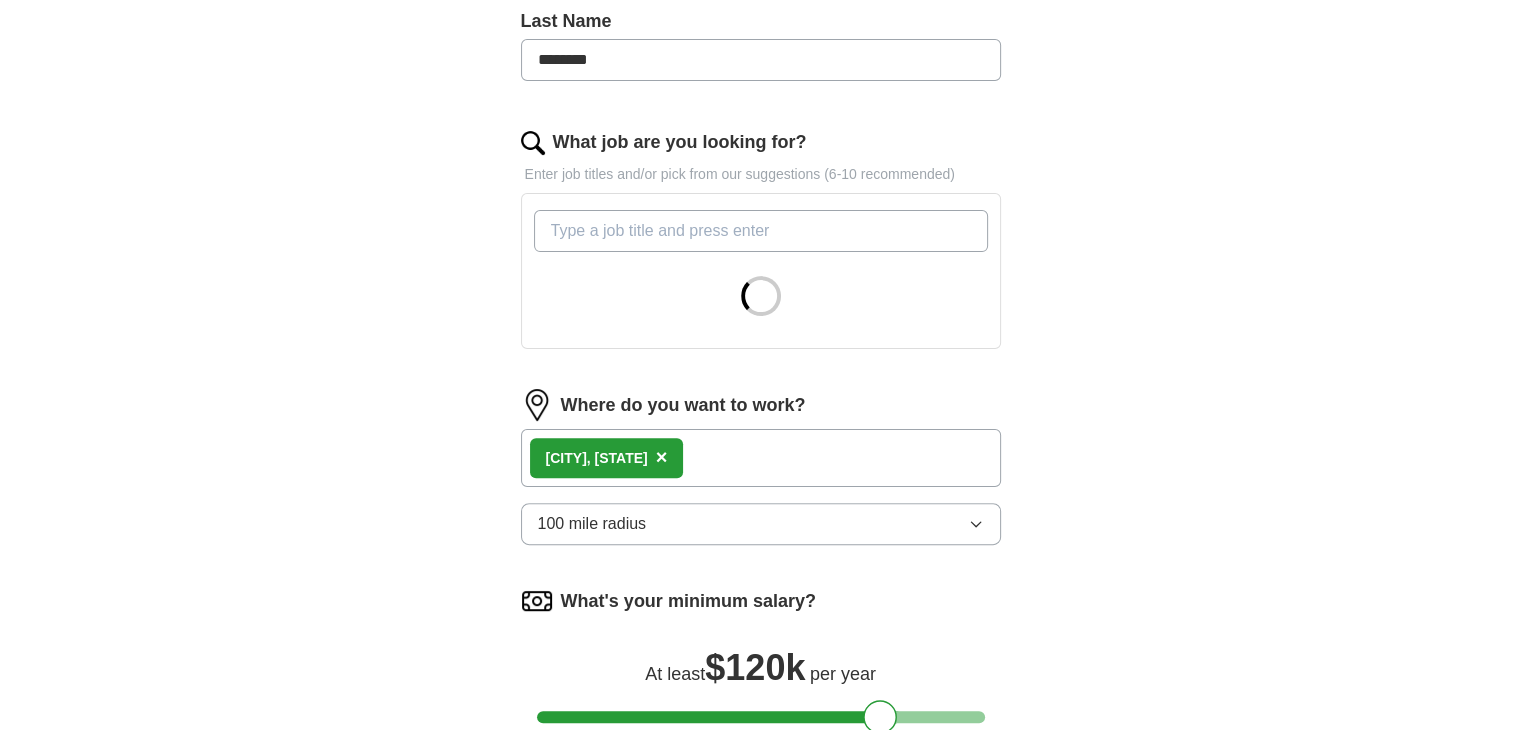 click on "What job are you looking for?" at bounding box center (761, 231) 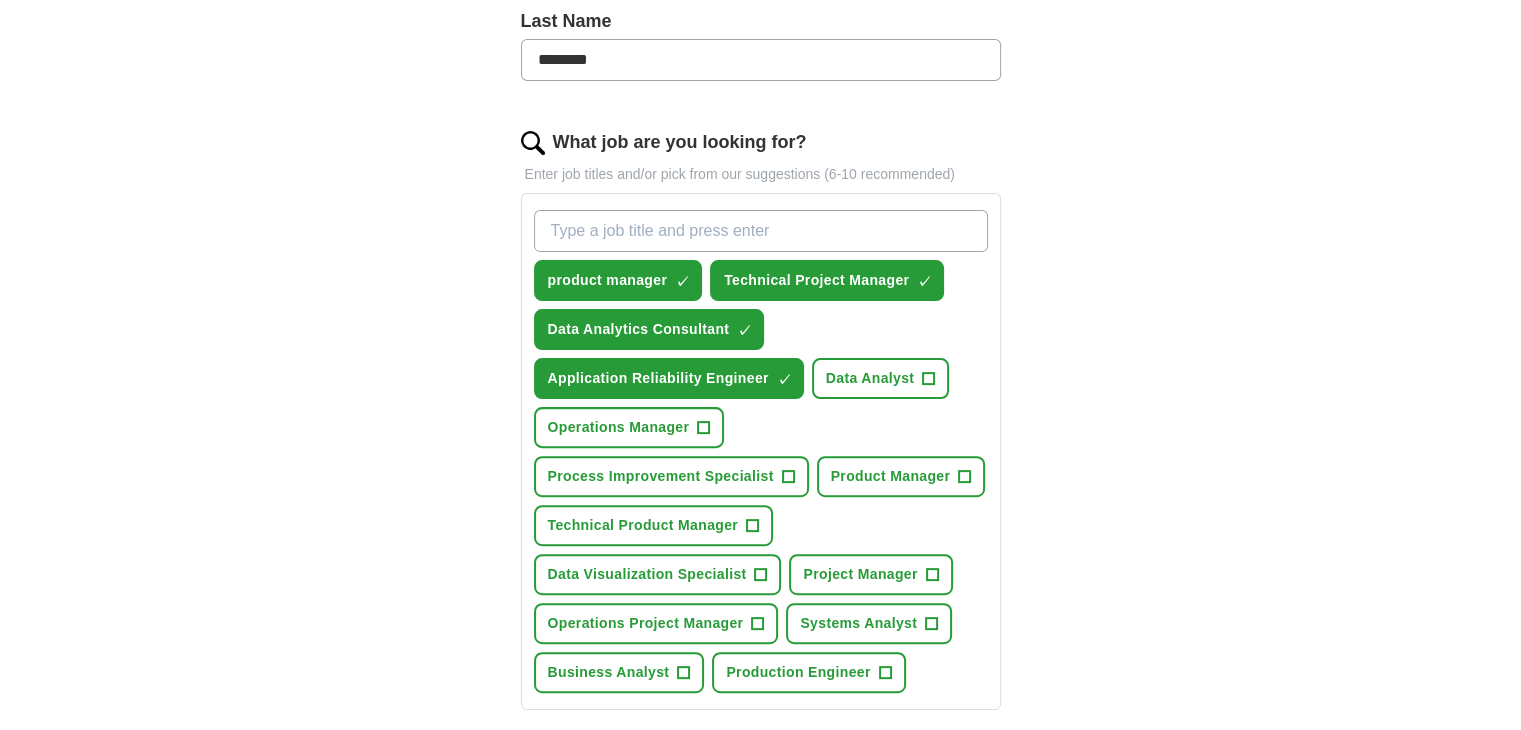 click on "What job are you looking for?" at bounding box center (761, 231) 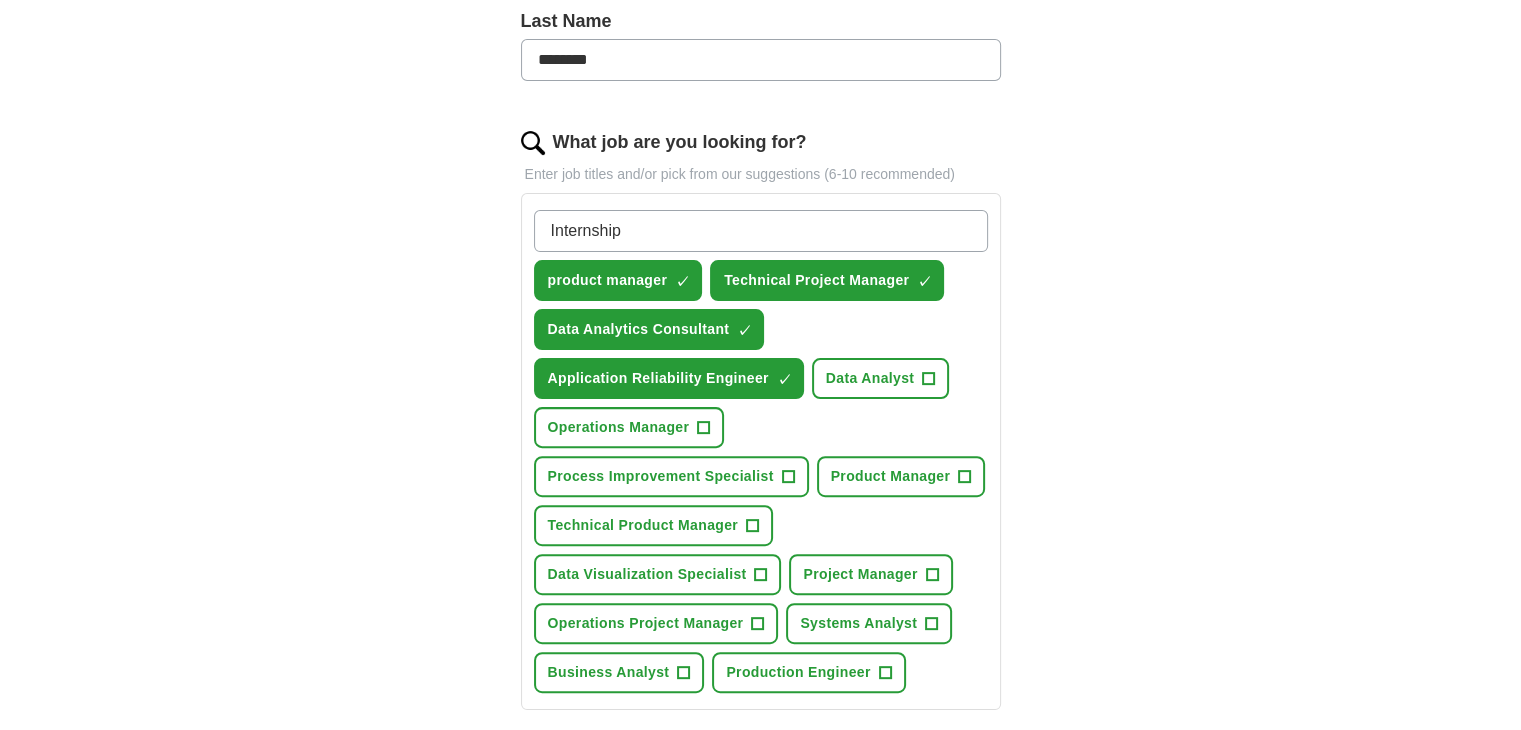 type on "Internship" 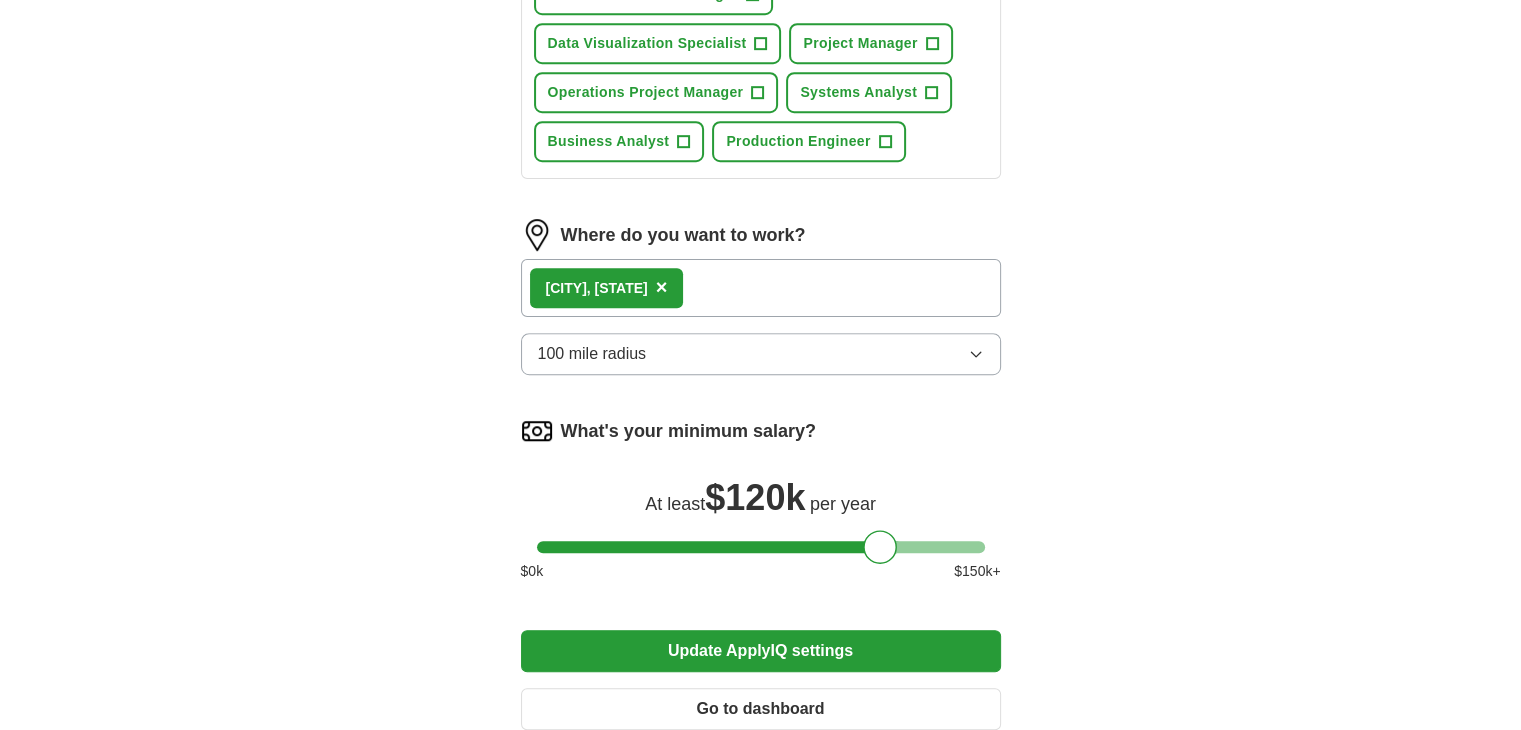 scroll, scrollTop: 1349, scrollLeft: 0, axis: vertical 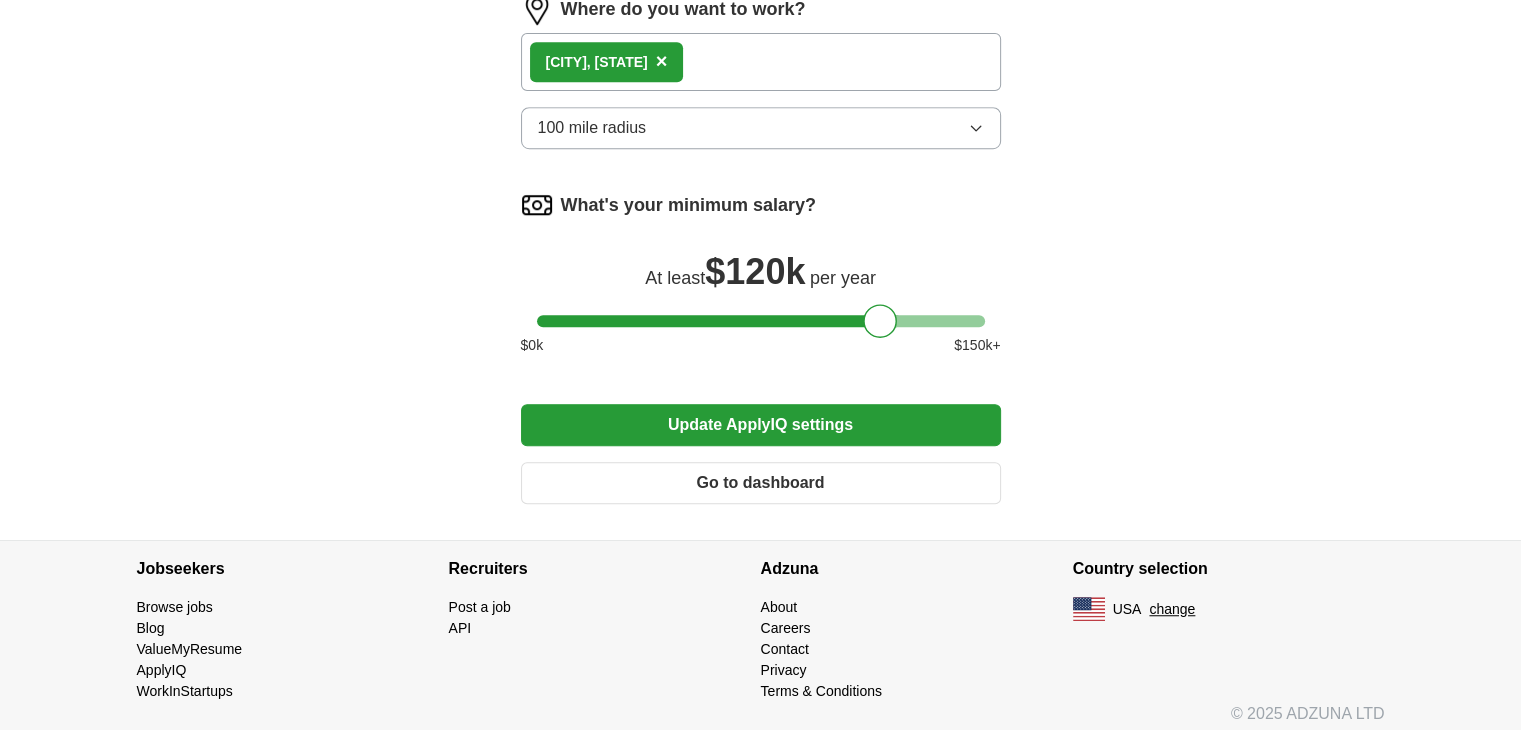 click on "Update ApplyIQ settings" at bounding box center [761, 425] 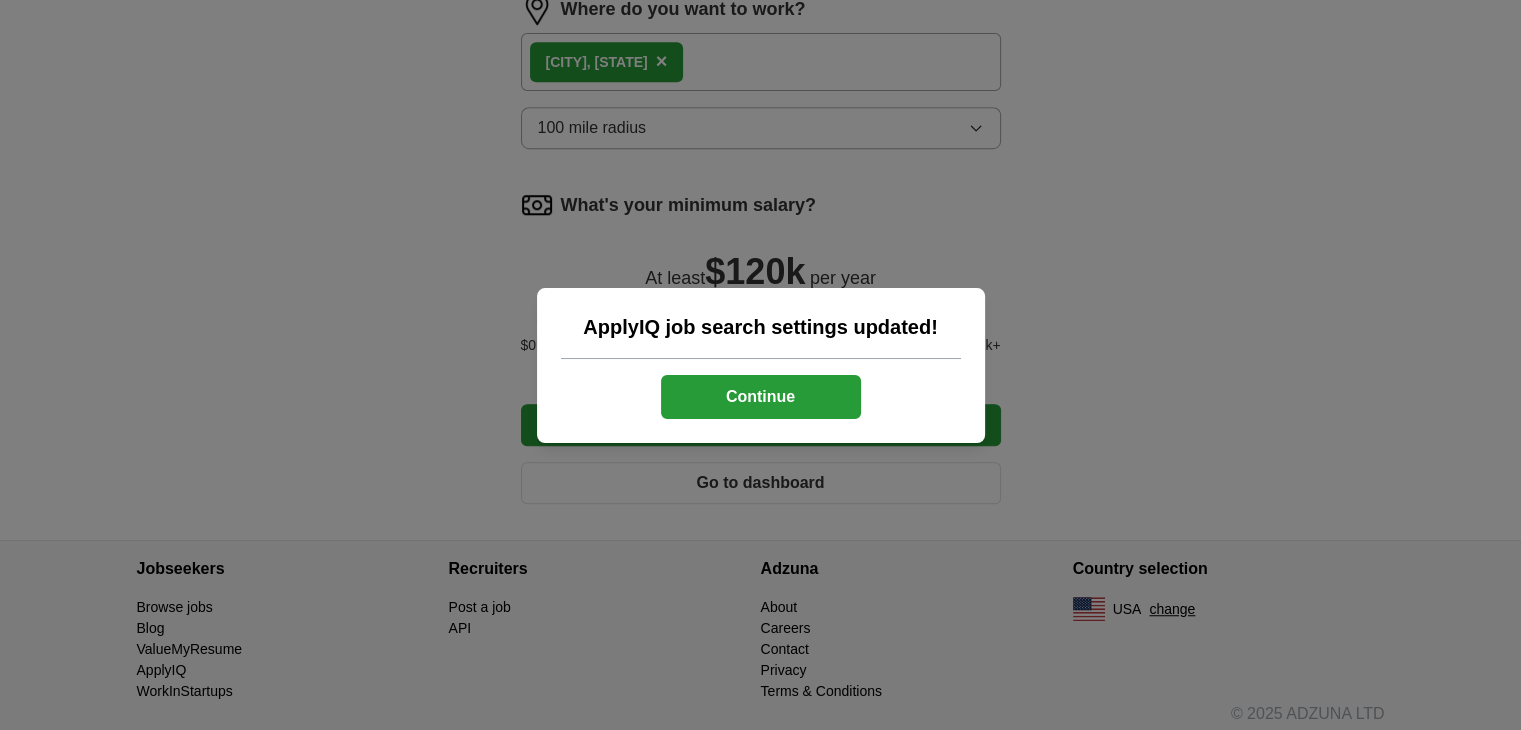click on "Continue" at bounding box center (761, 397) 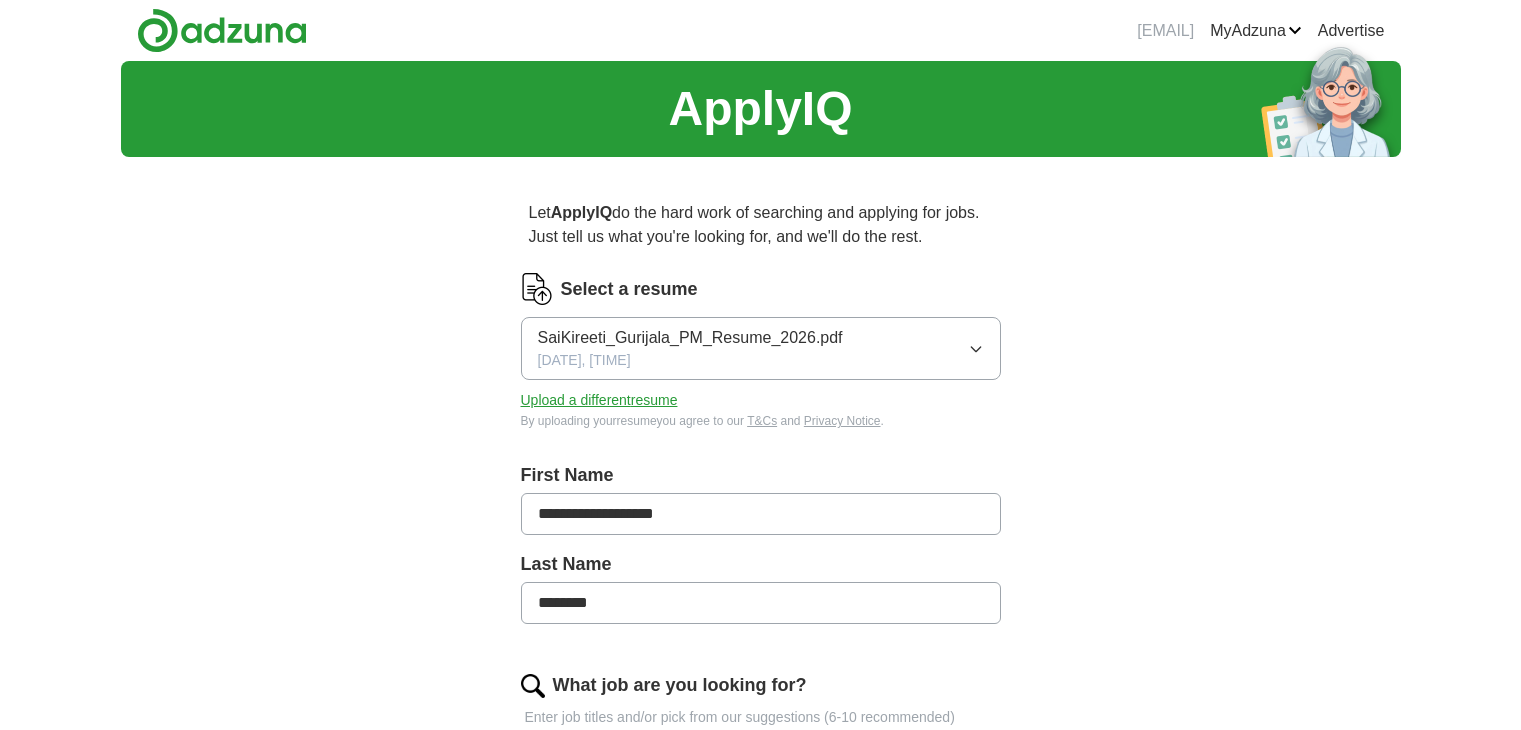 scroll, scrollTop: 0, scrollLeft: 0, axis: both 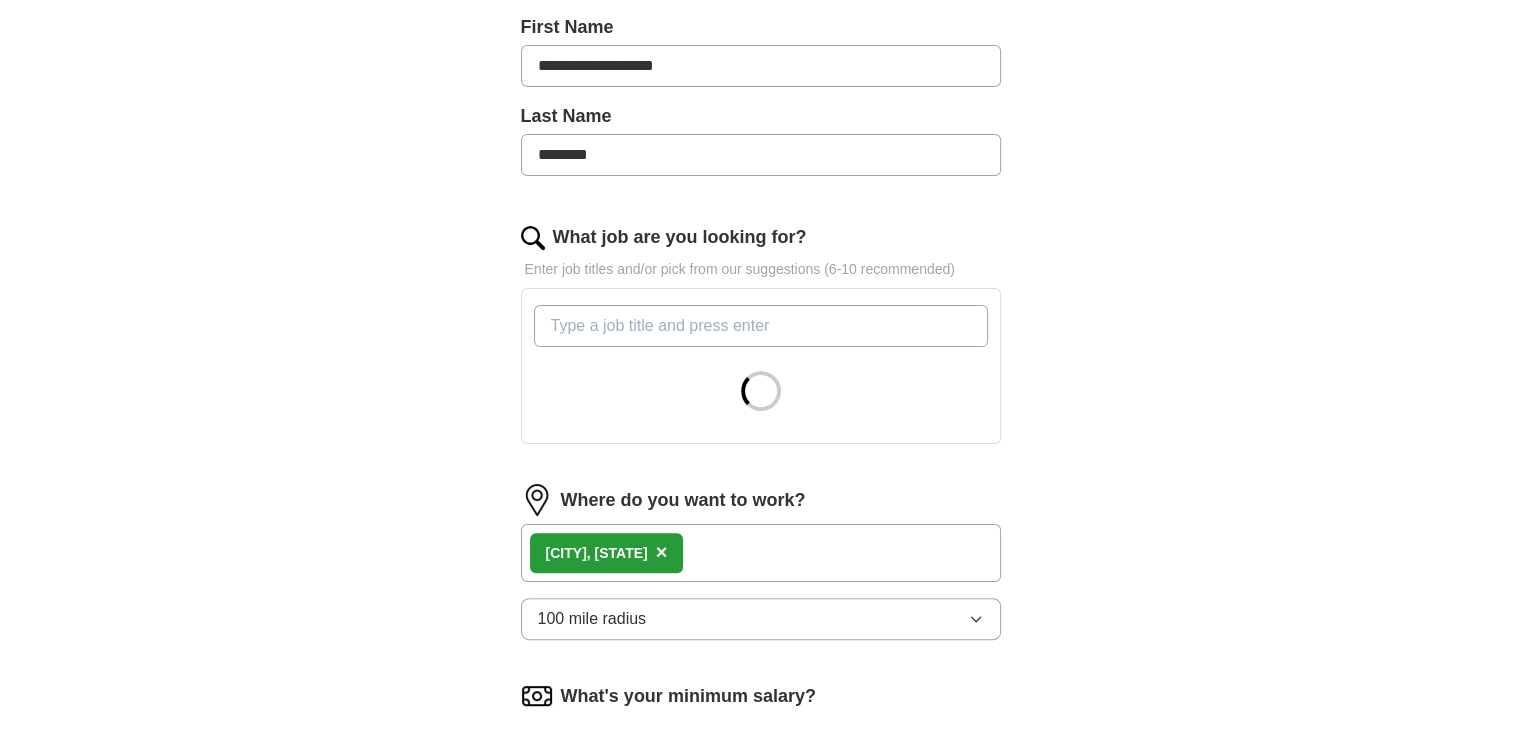 click on "What job are you looking for?" at bounding box center (761, 326) 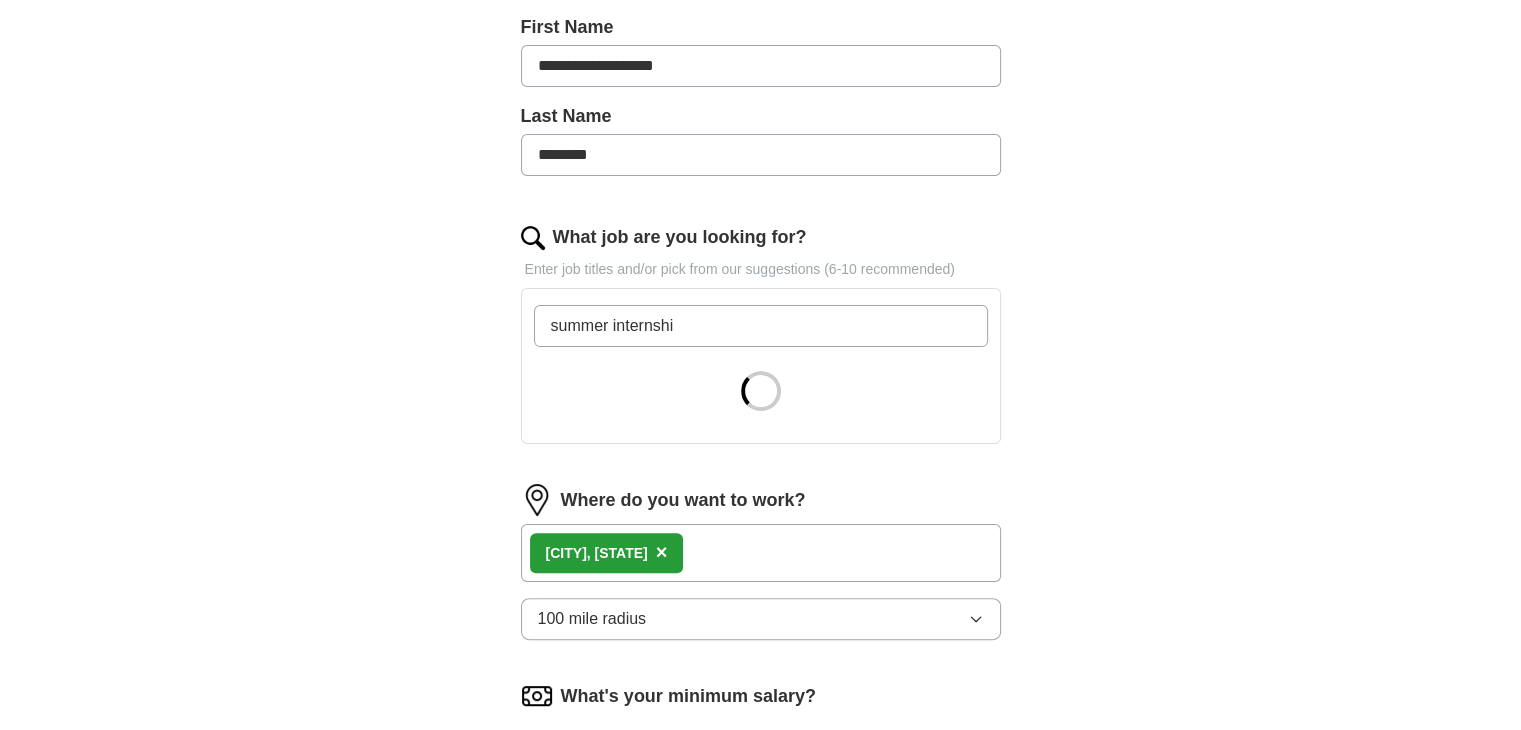 type on "summer internship" 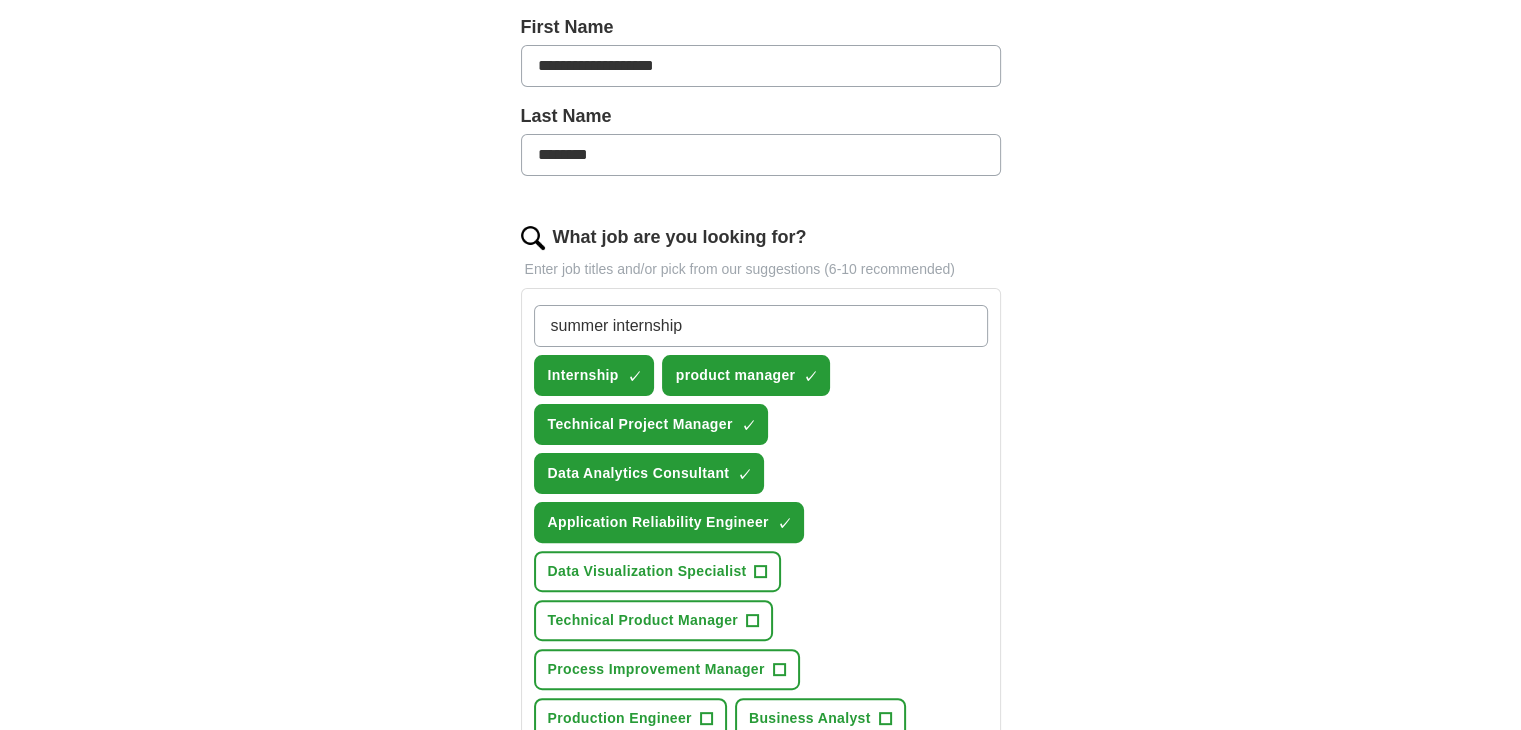 type 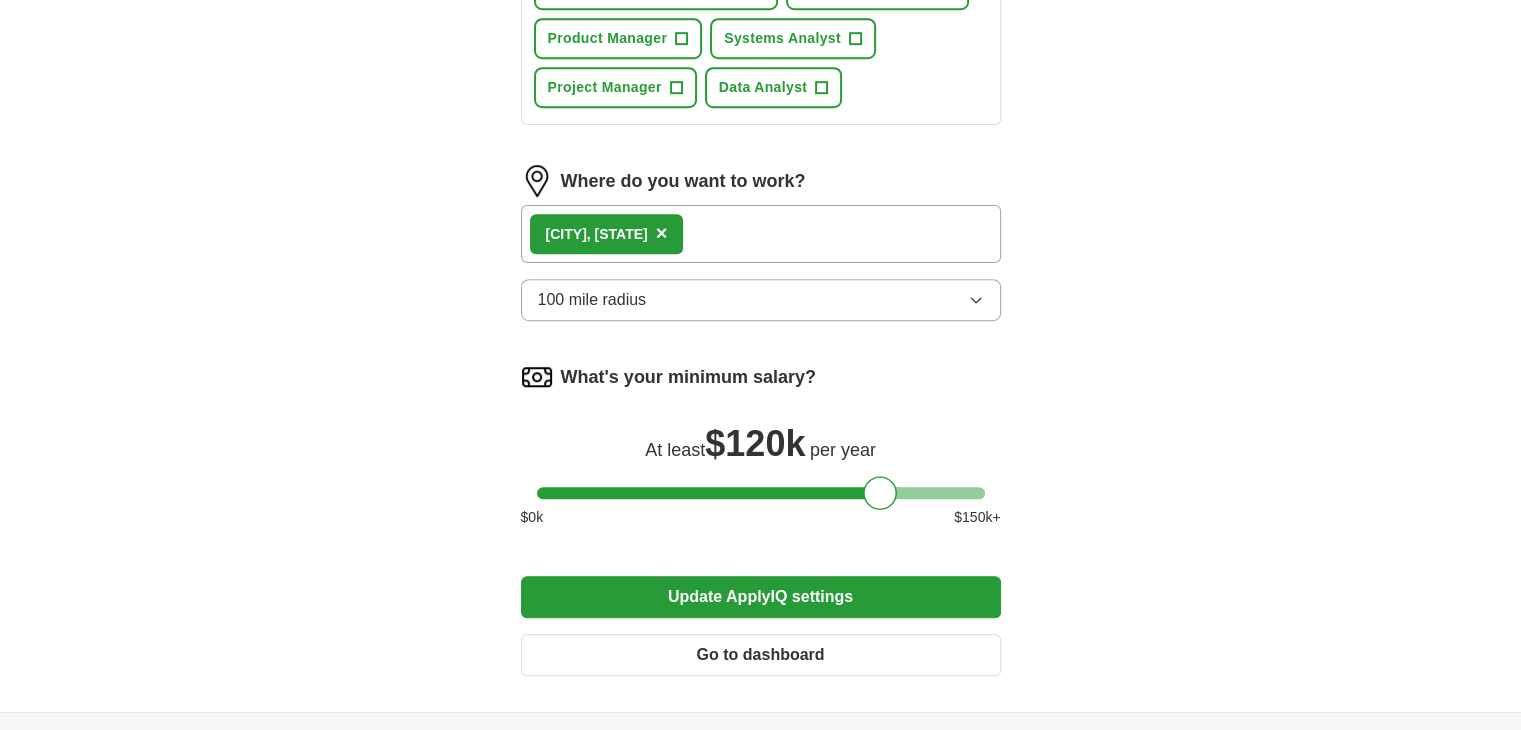 scroll, scrollTop: 1397, scrollLeft: 0, axis: vertical 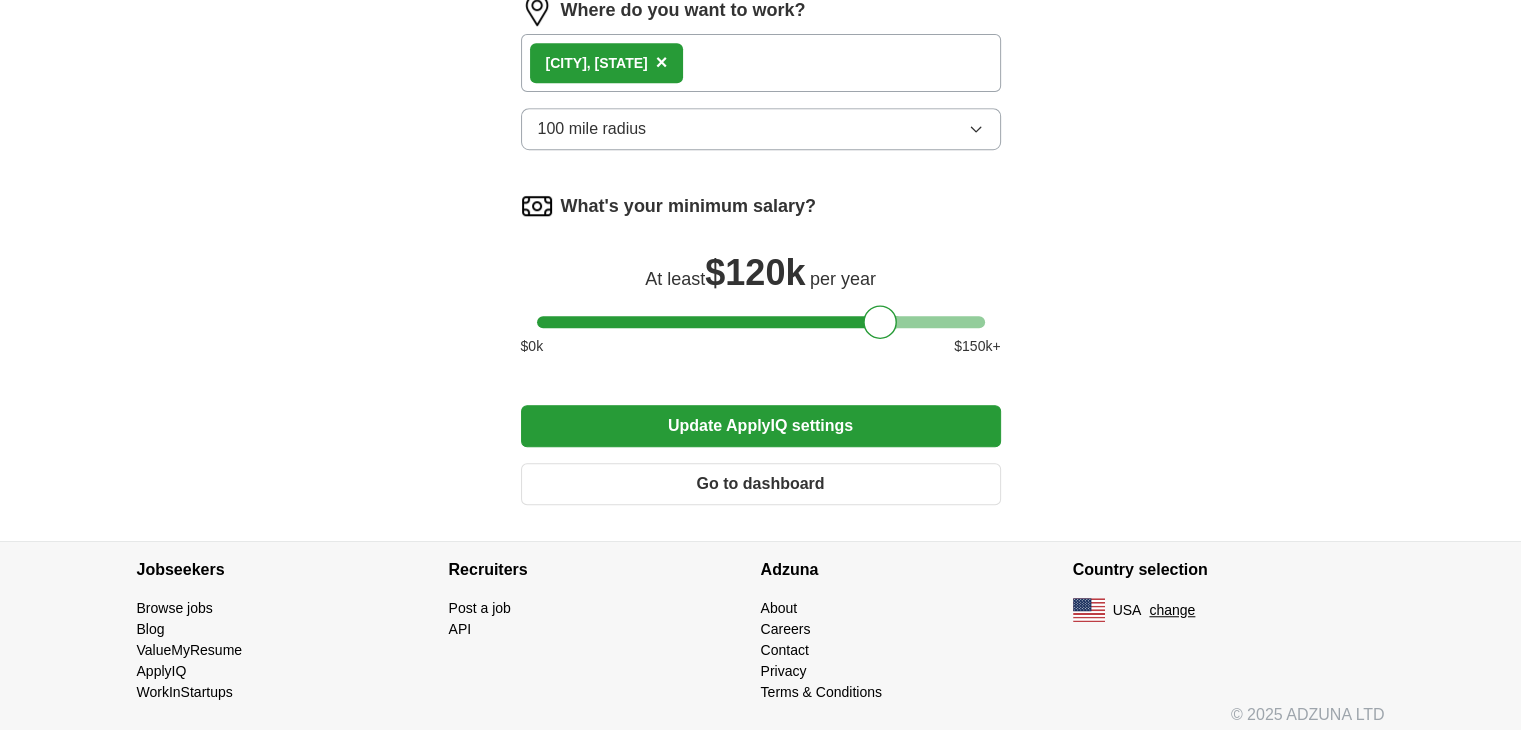 click on "Update ApplyIQ settings" at bounding box center (761, 426) 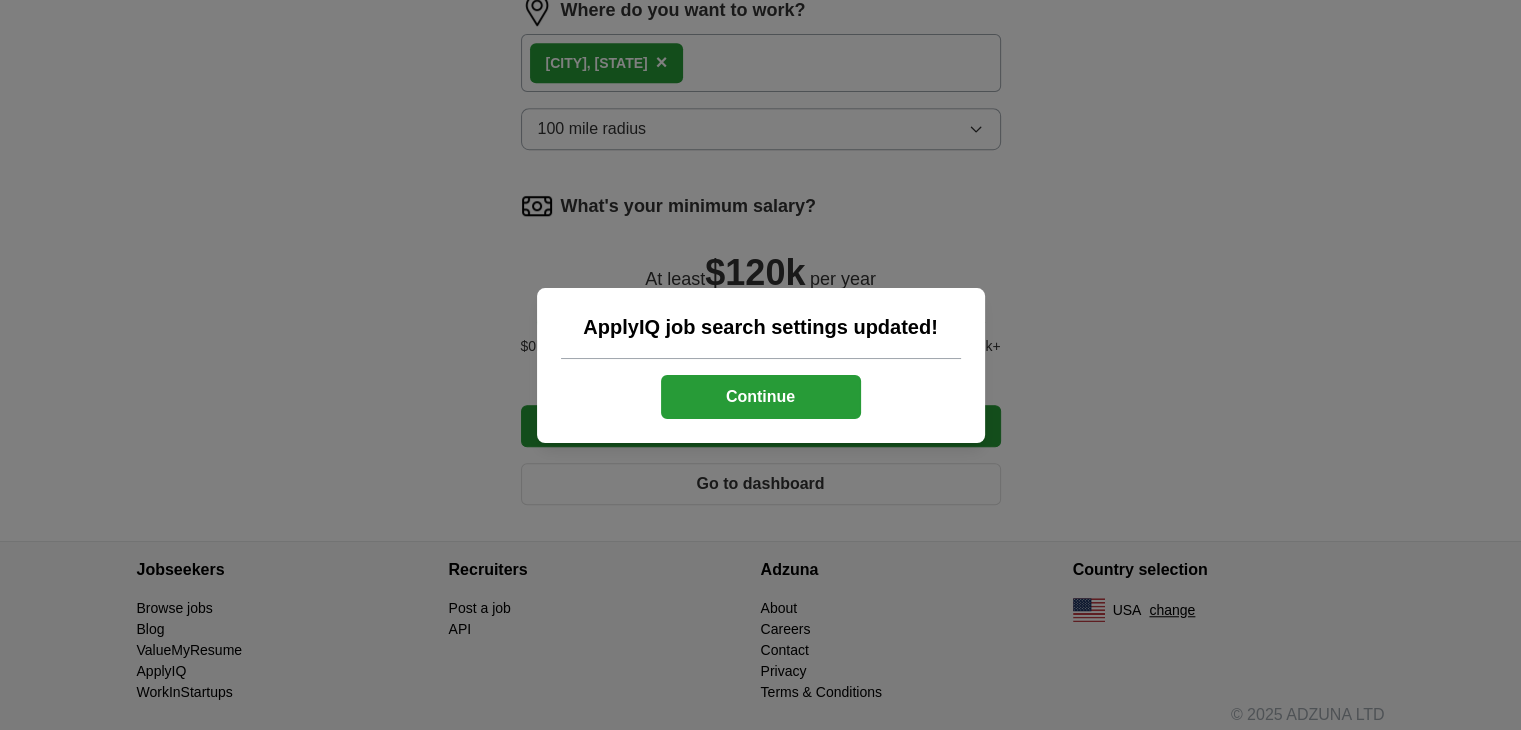 click on "Continue" at bounding box center [761, 397] 